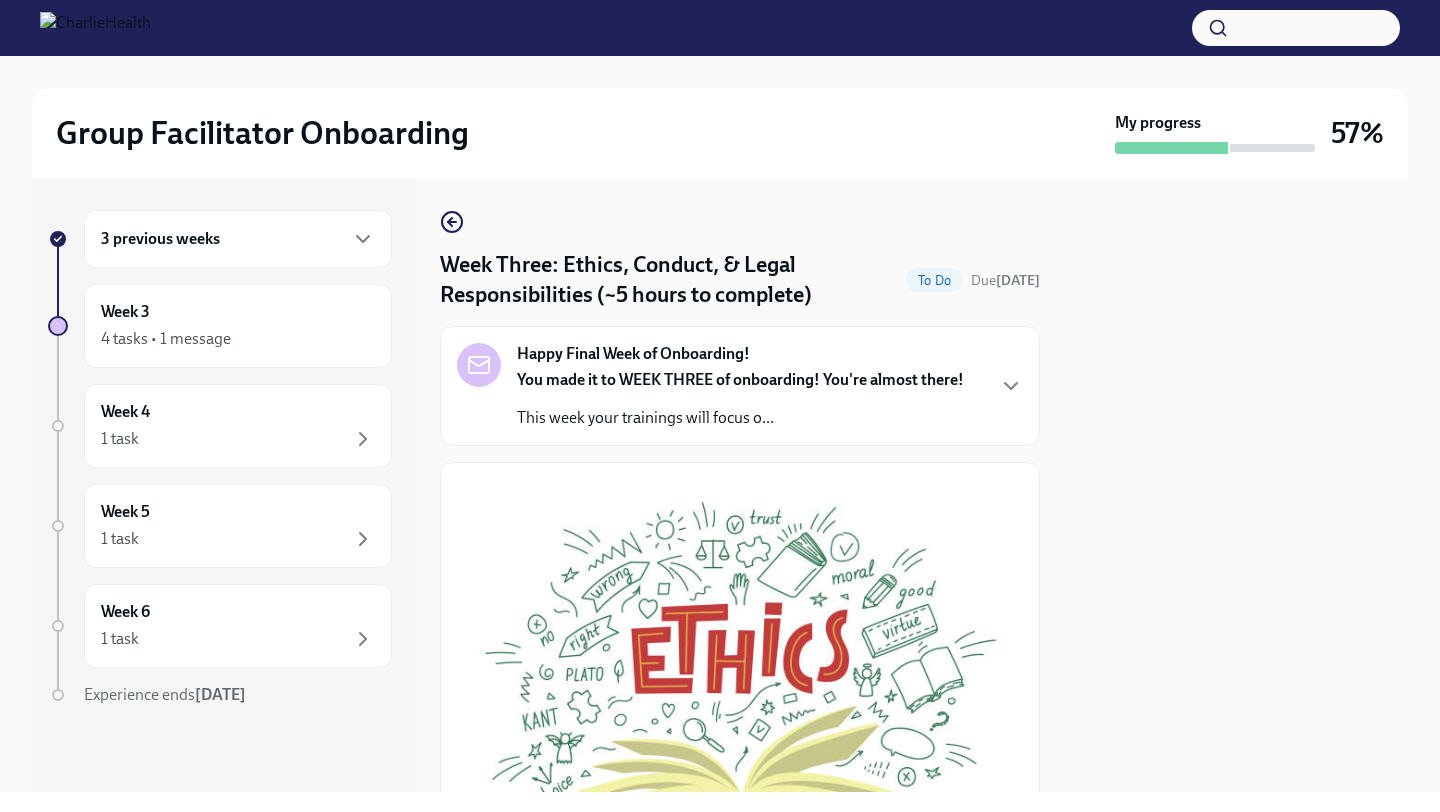 scroll, scrollTop: 0, scrollLeft: 0, axis: both 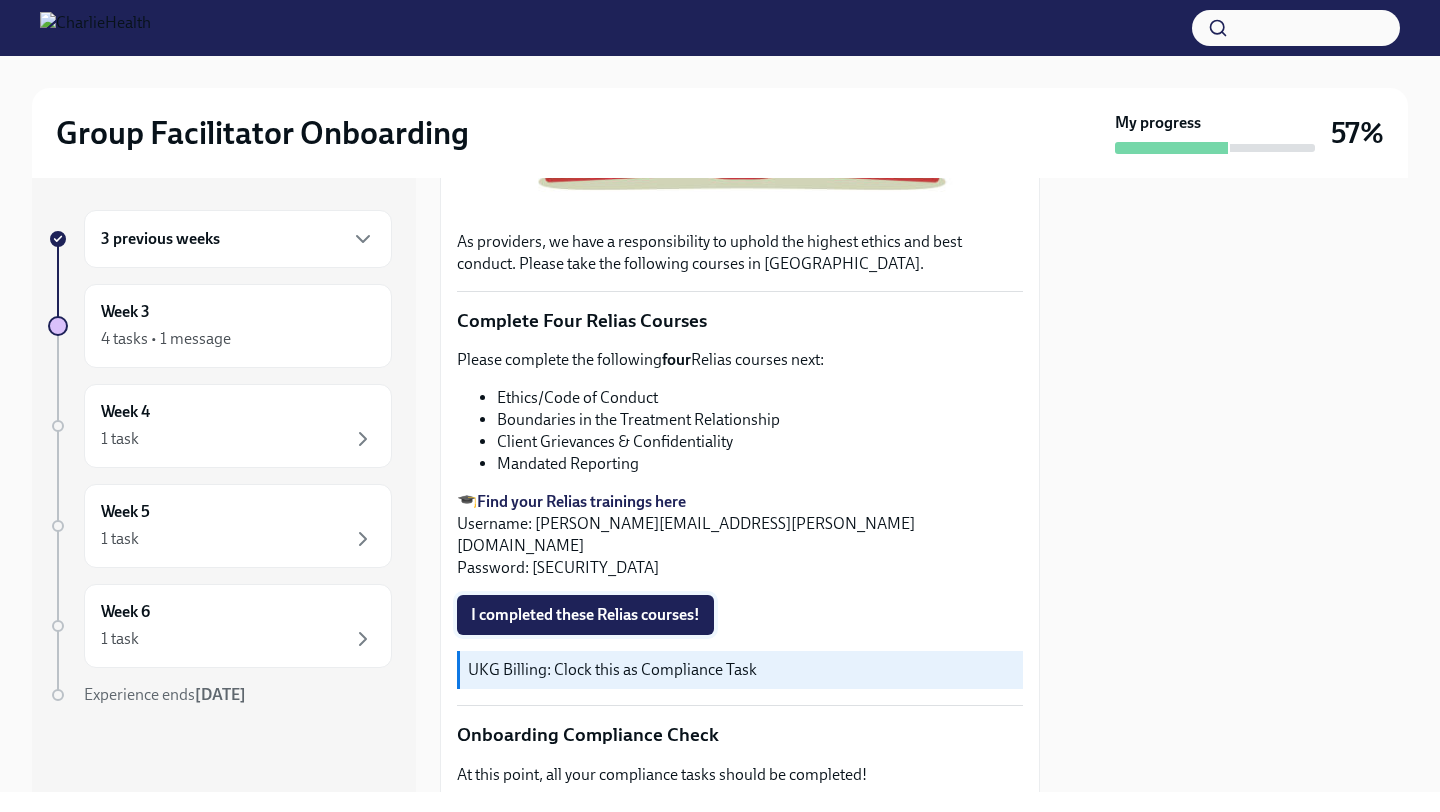 click on "I completed these Relias courses!" at bounding box center (585, 615) 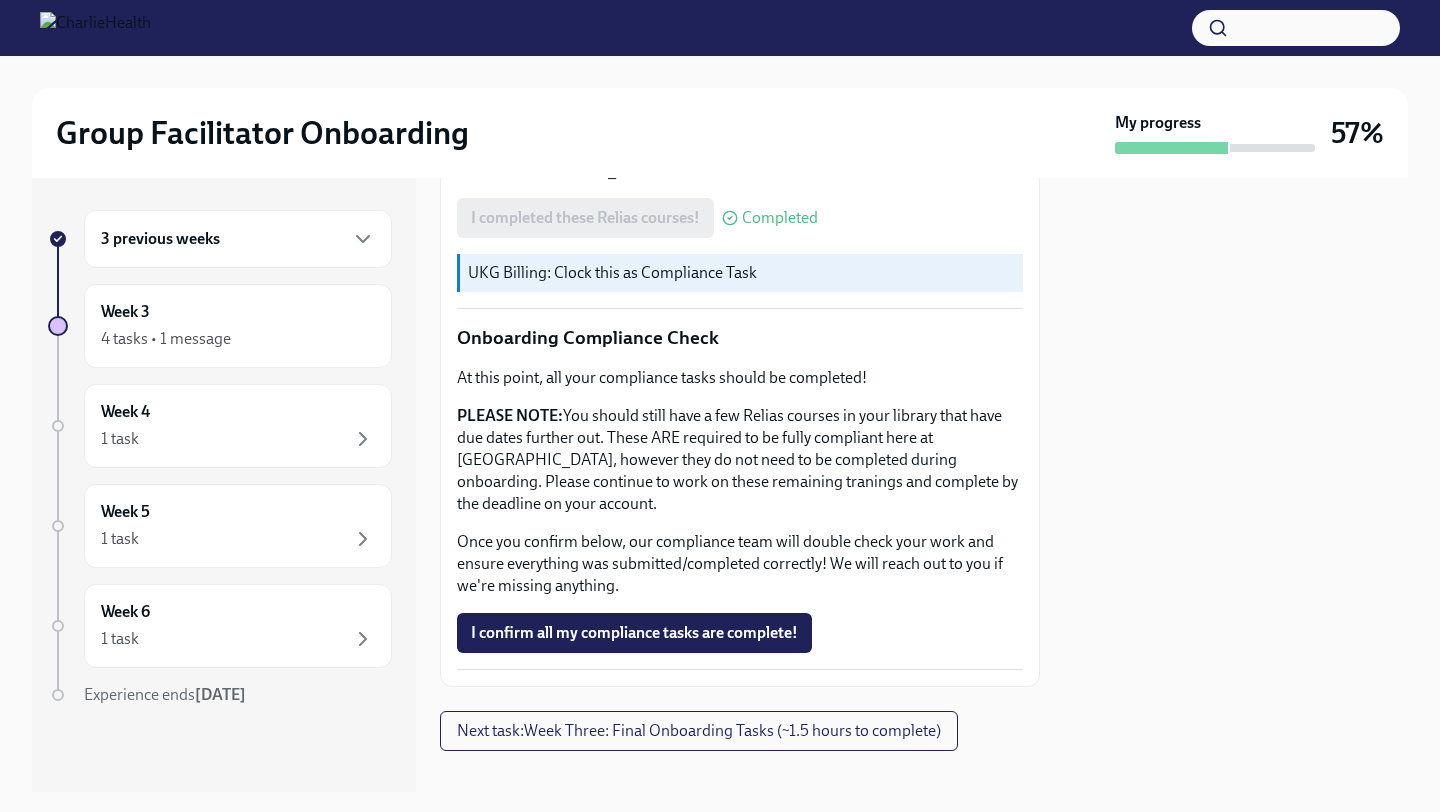 scroll, scrollTop: 1063, scrollLeft: 0, axis: vertical 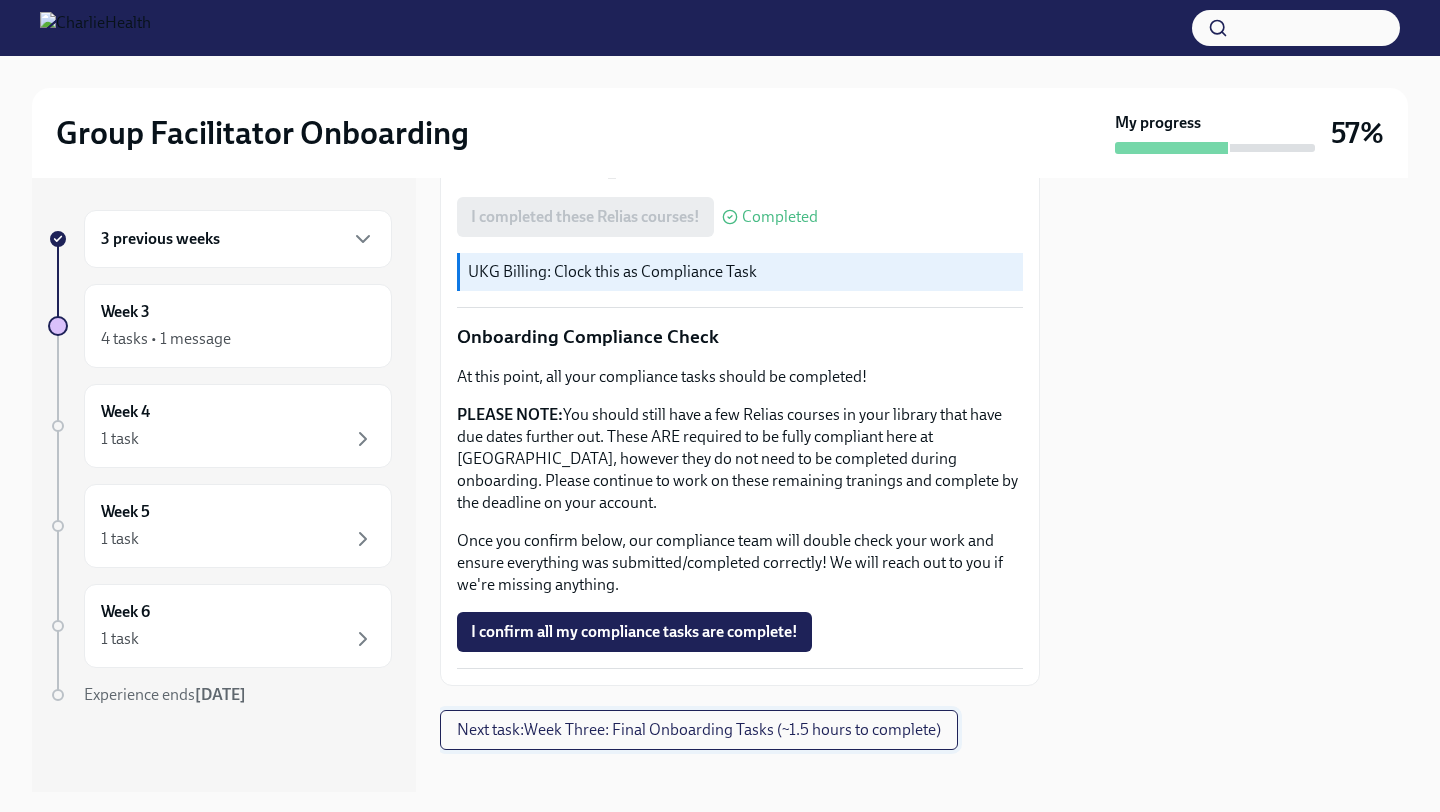 click on "Next task :  Week Three: Final Onboarding Tasks (~1.5 hours to complete)" at bounding box center (699, 730) 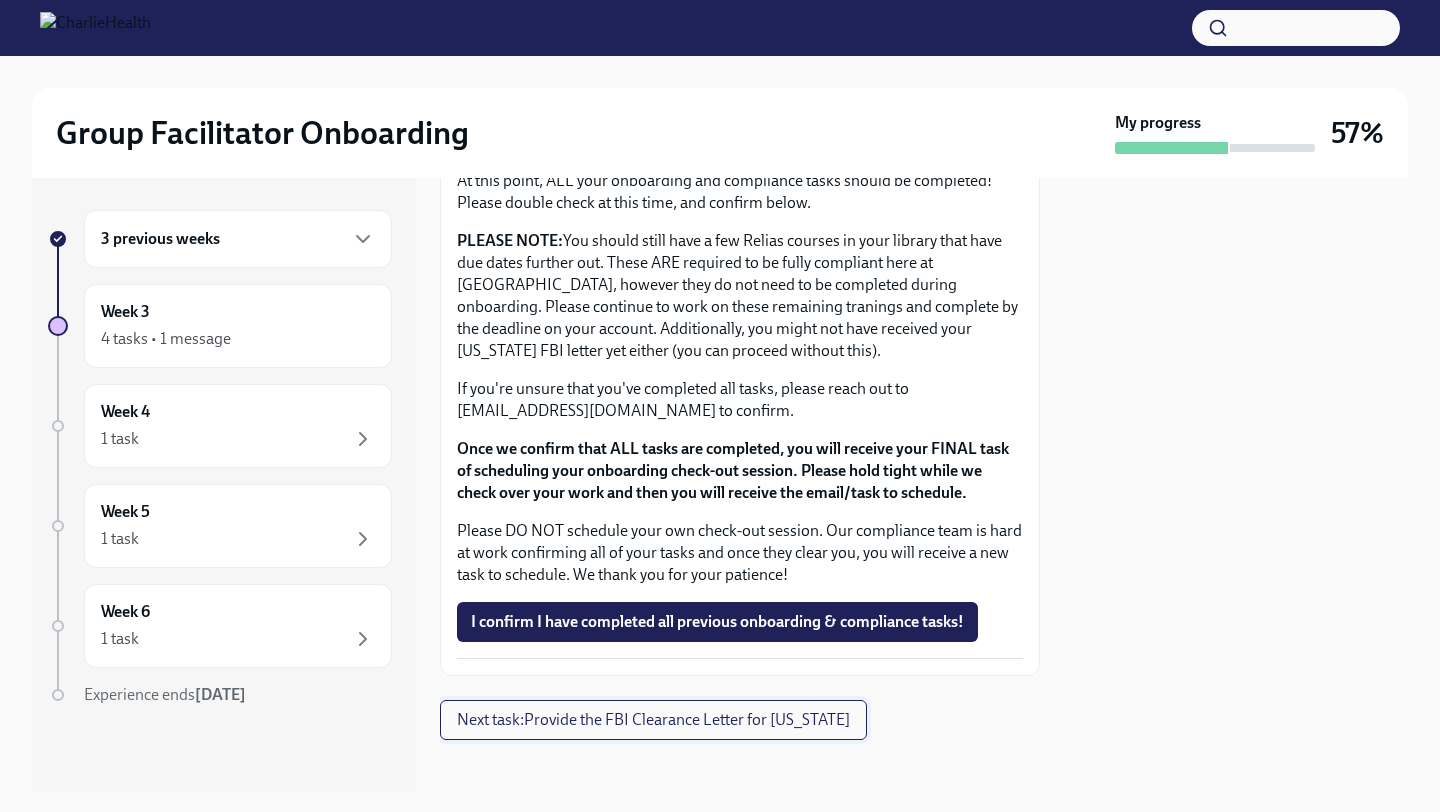scroll, scrollTop: 1763, scrollLeft: 0, axis: vertical 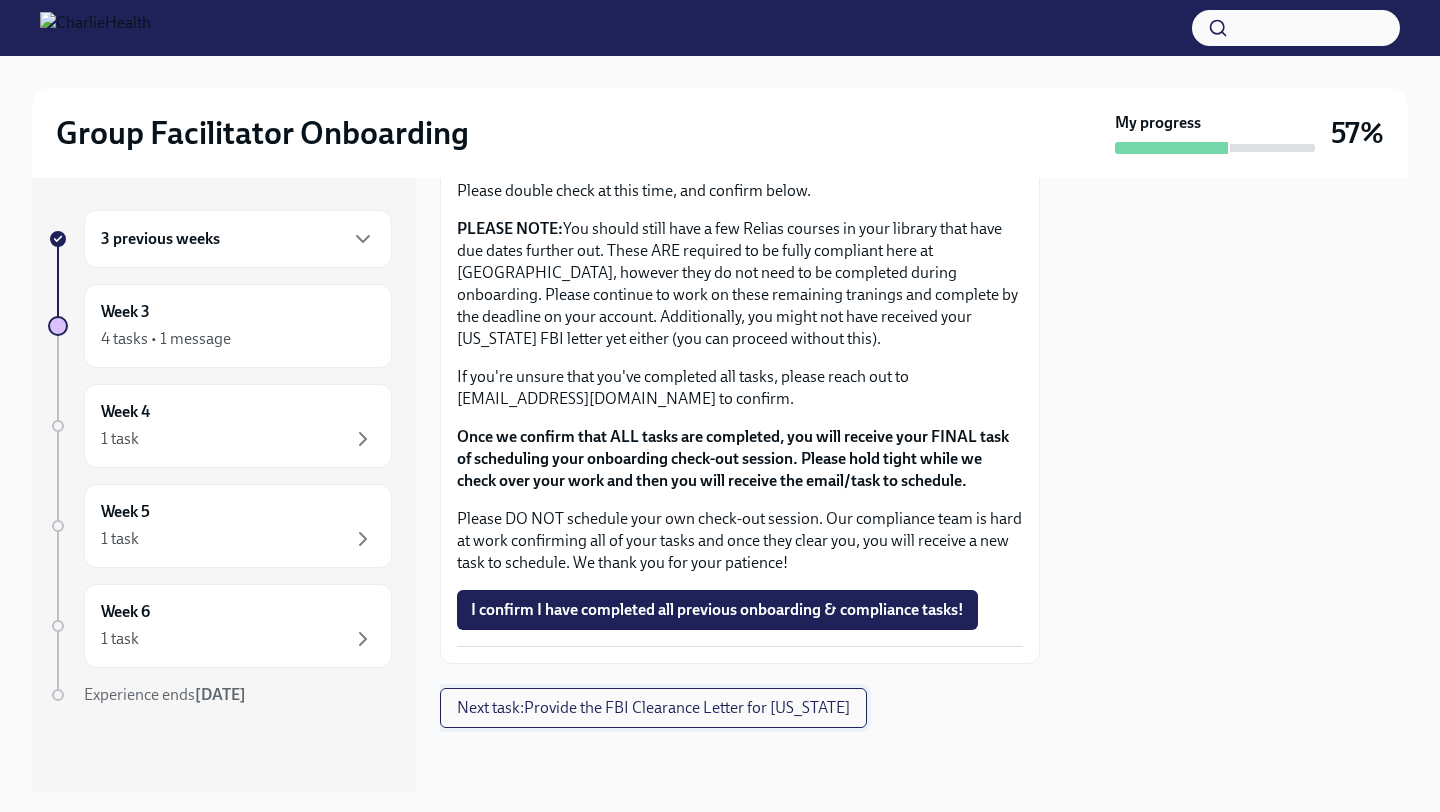 click on "Next task :  Provide the FBI Clearance Letter for [US_STATE]" at bounding box center [653, 708] 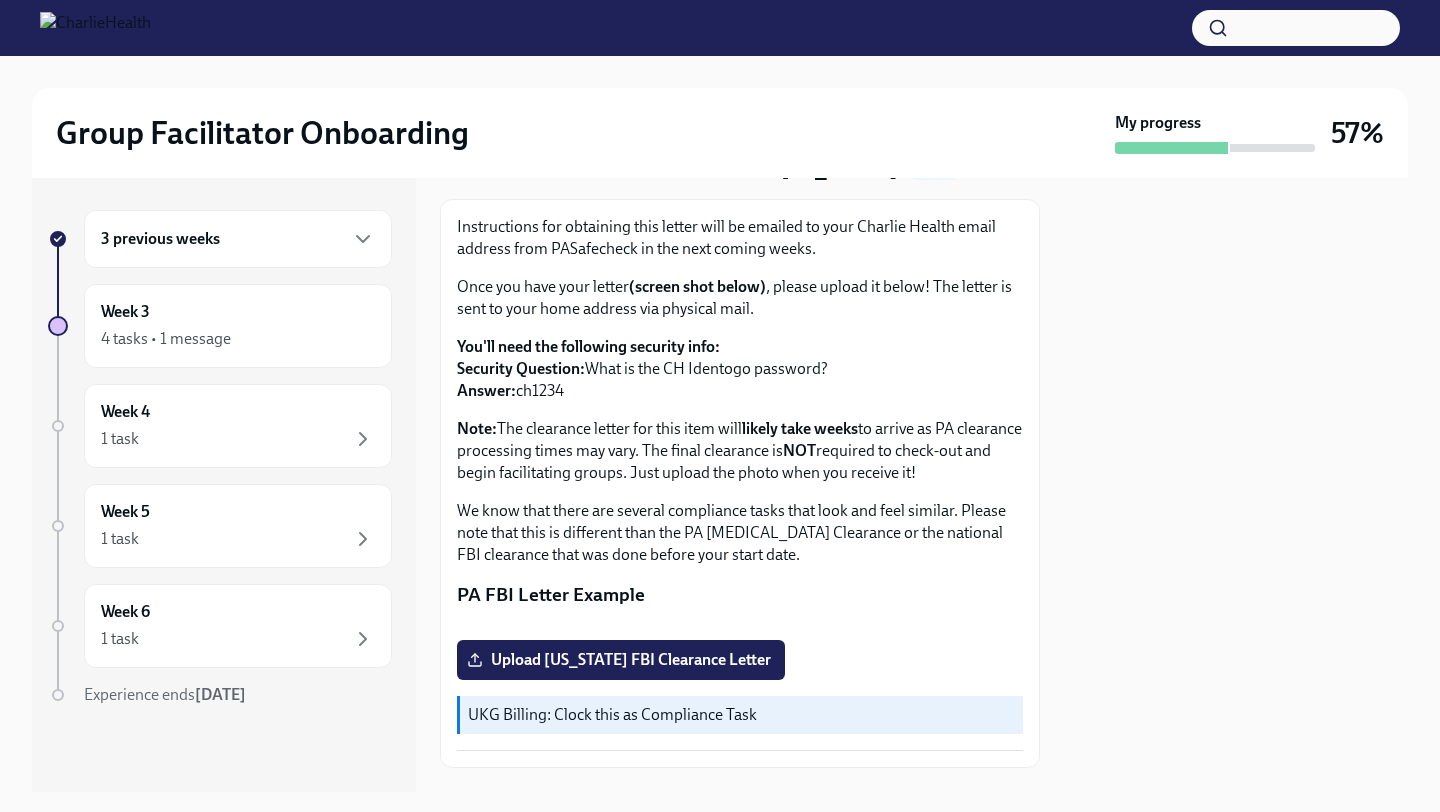 scroll, scrollTop: 0, scrollLeft: 0, axis: both 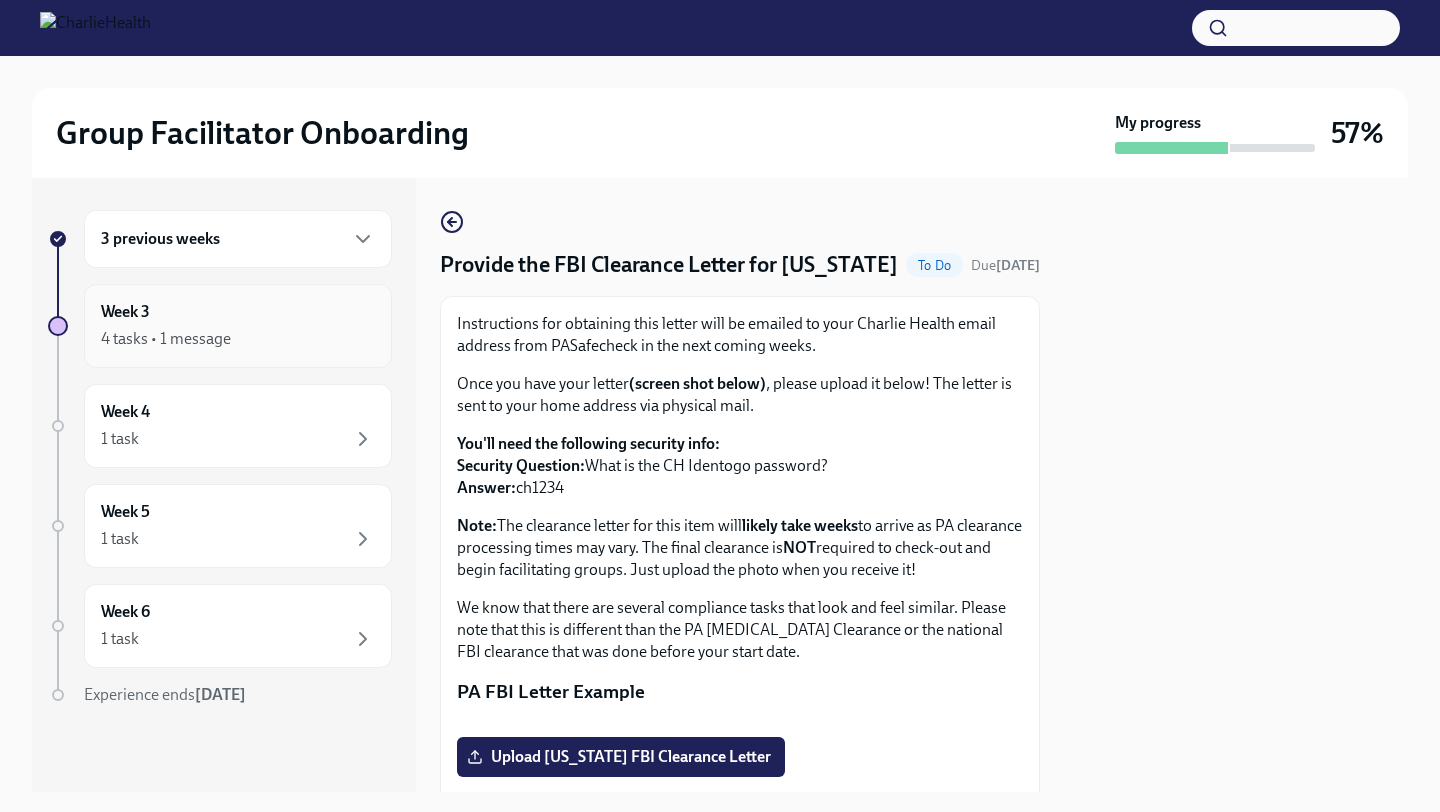 click 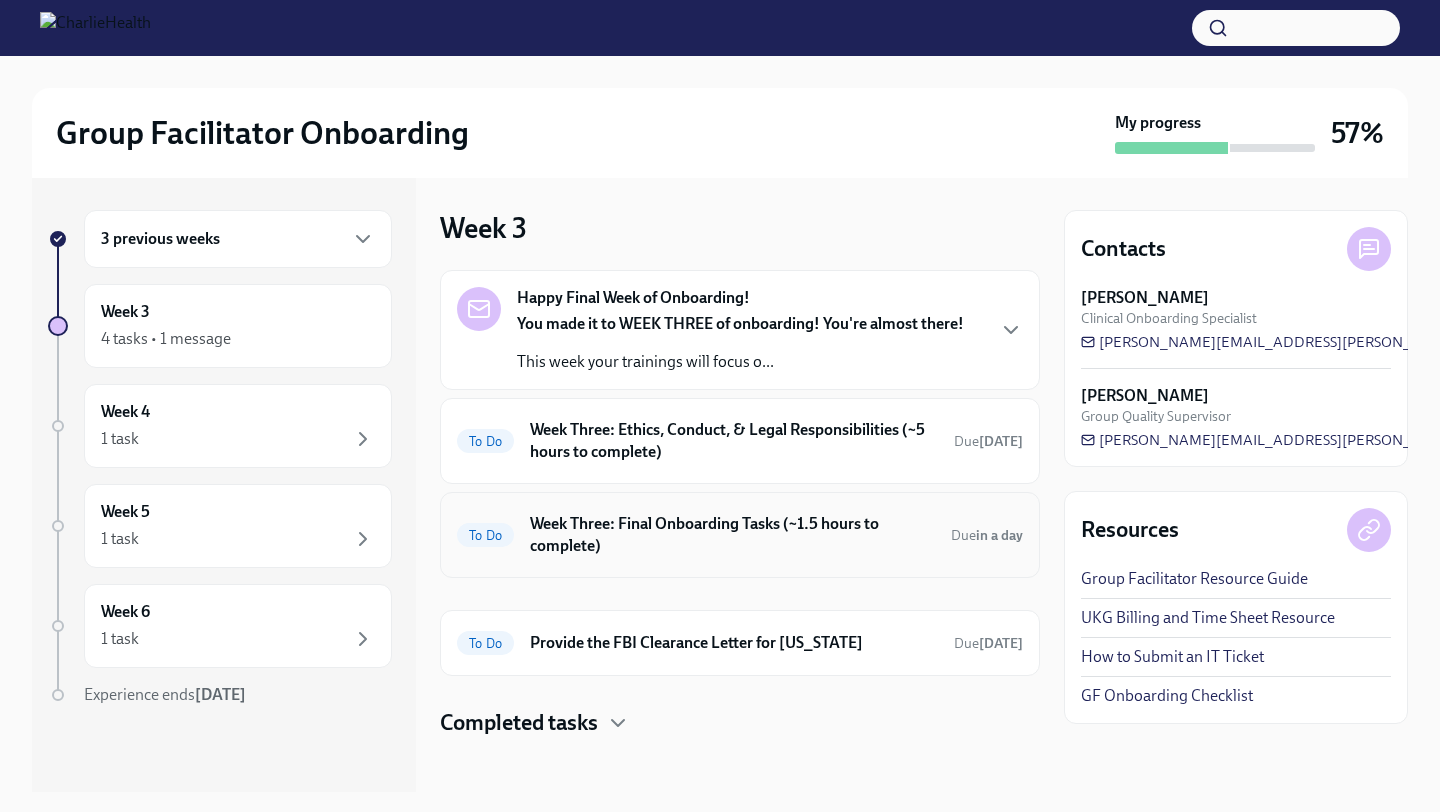 click on "Week Three: Final Onboarding Tasks (~1.5 hours to complete)" at bounding box center [732, 535] 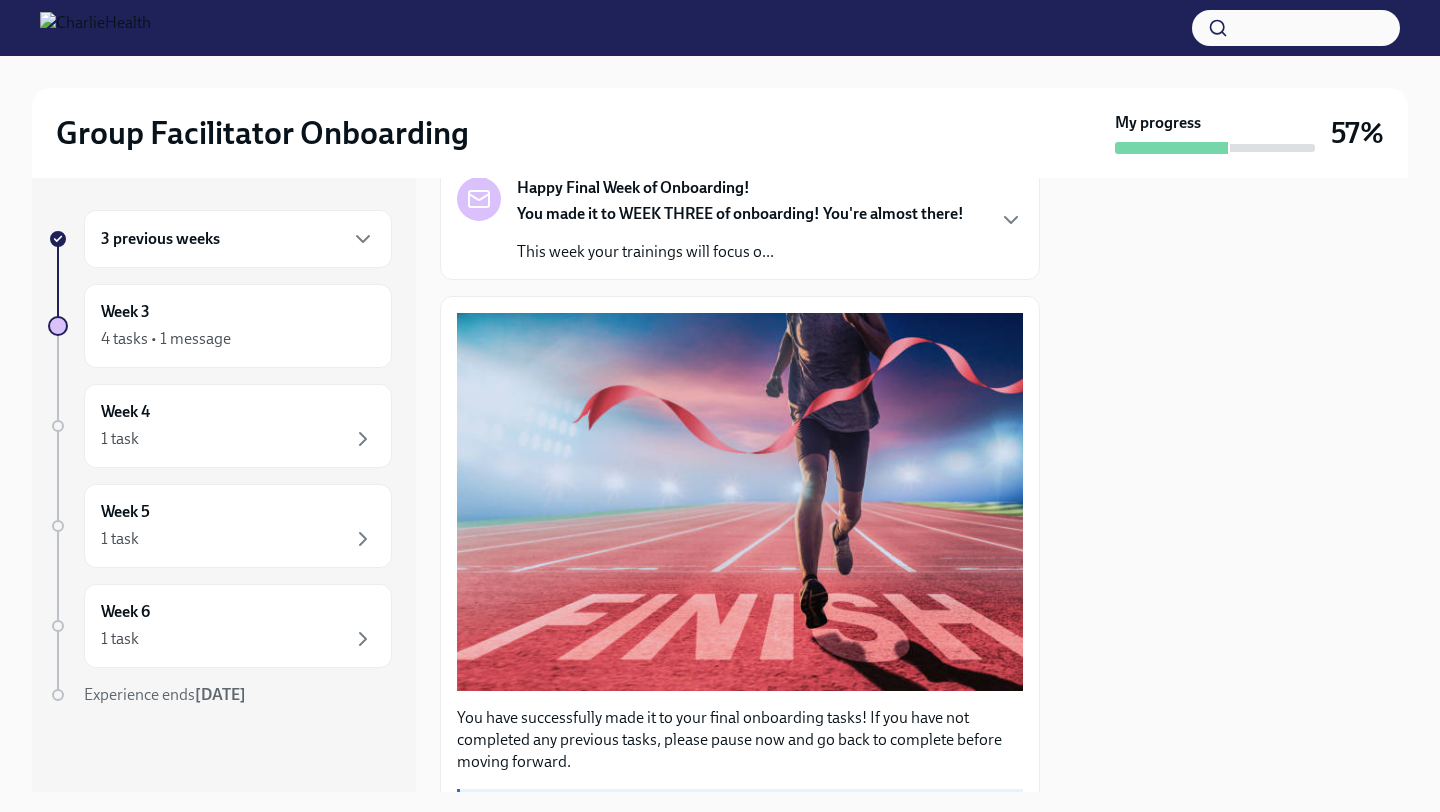 scroll, scrollTop: 0, scrollLeft: 0, axis: both 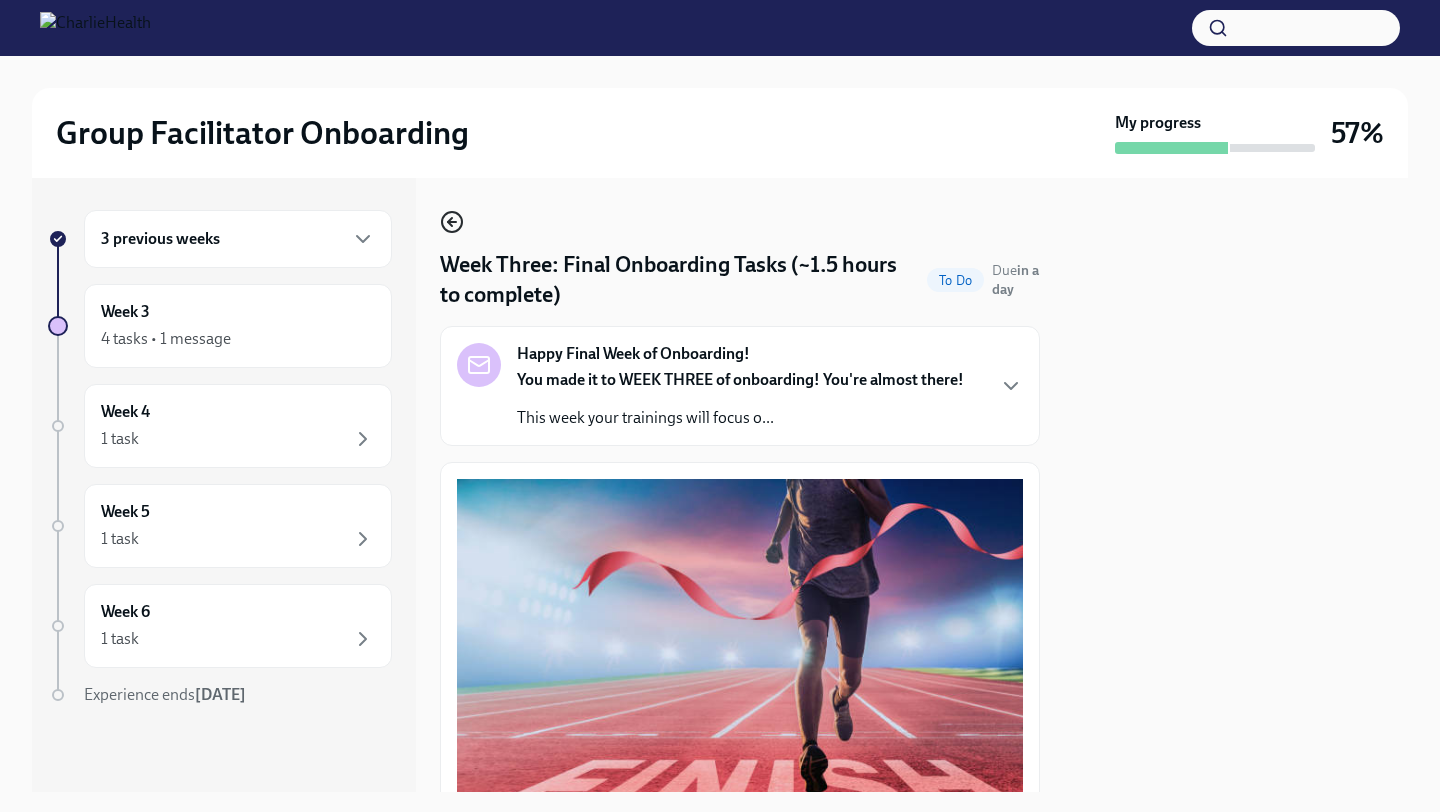 click 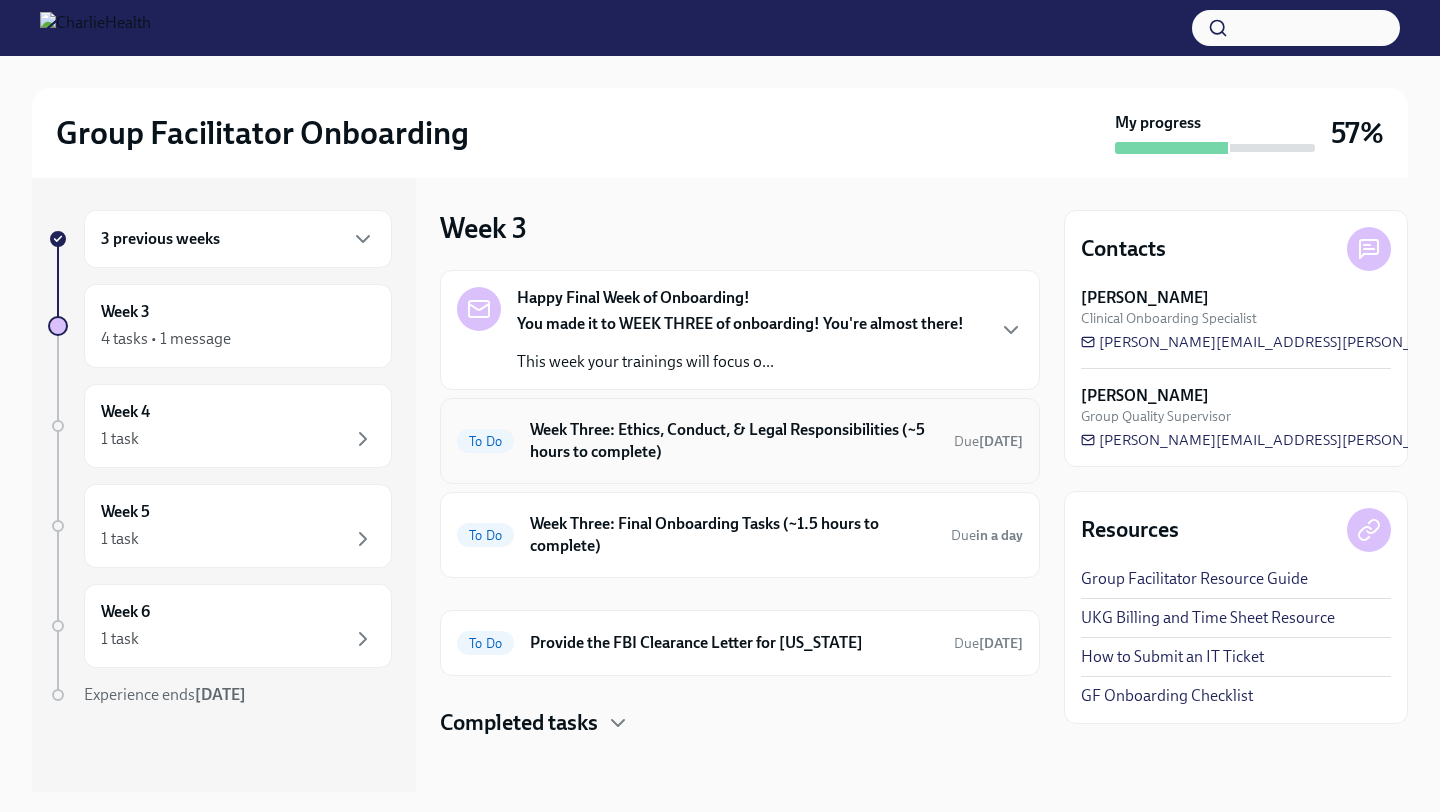 click on "Week Three: Ethics, Conduct, & Legal Responsibilities (~5 hours to complete)" at bounding box center [734, 441] 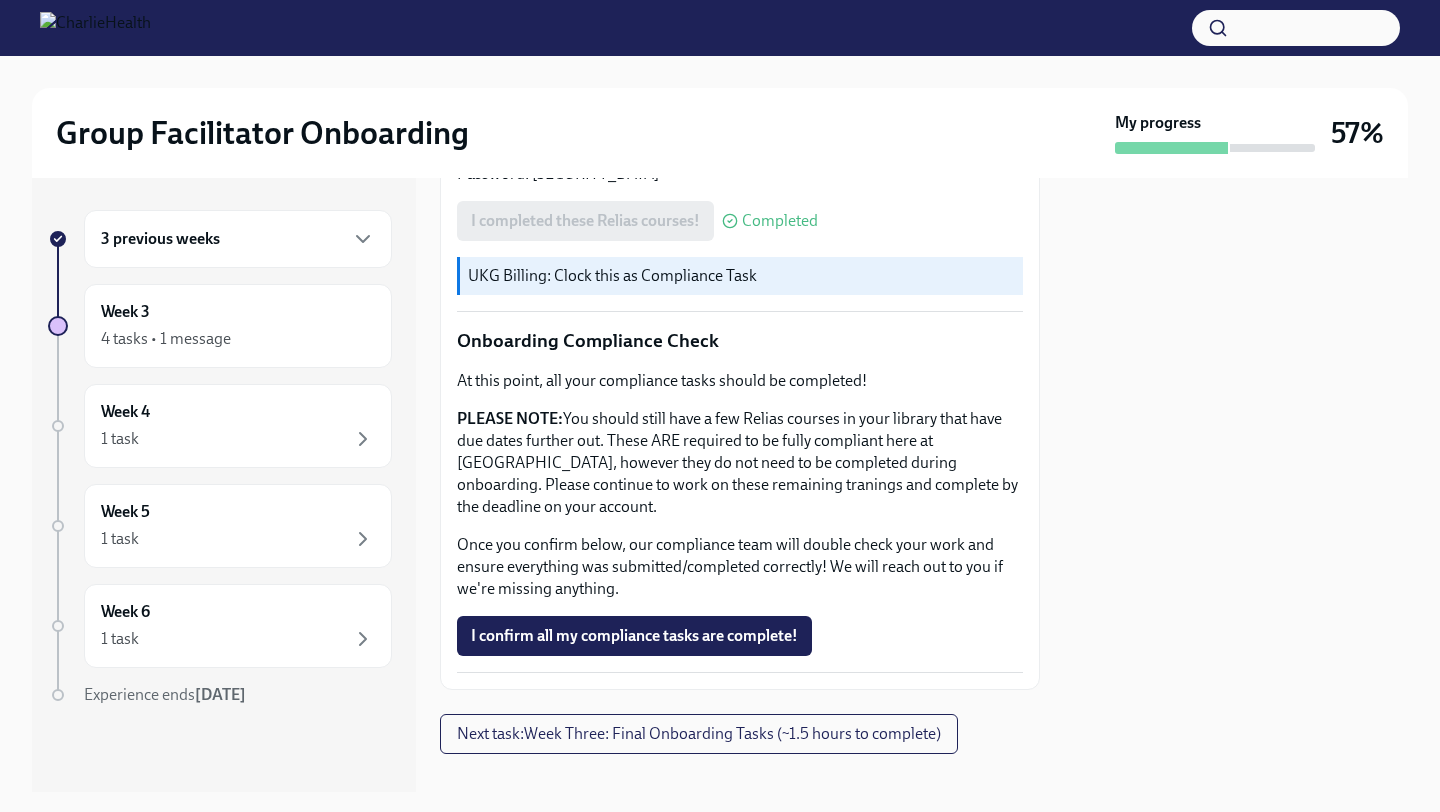 scroll, scrollTop: 1063, scrollLeft: 0, axis: vertical 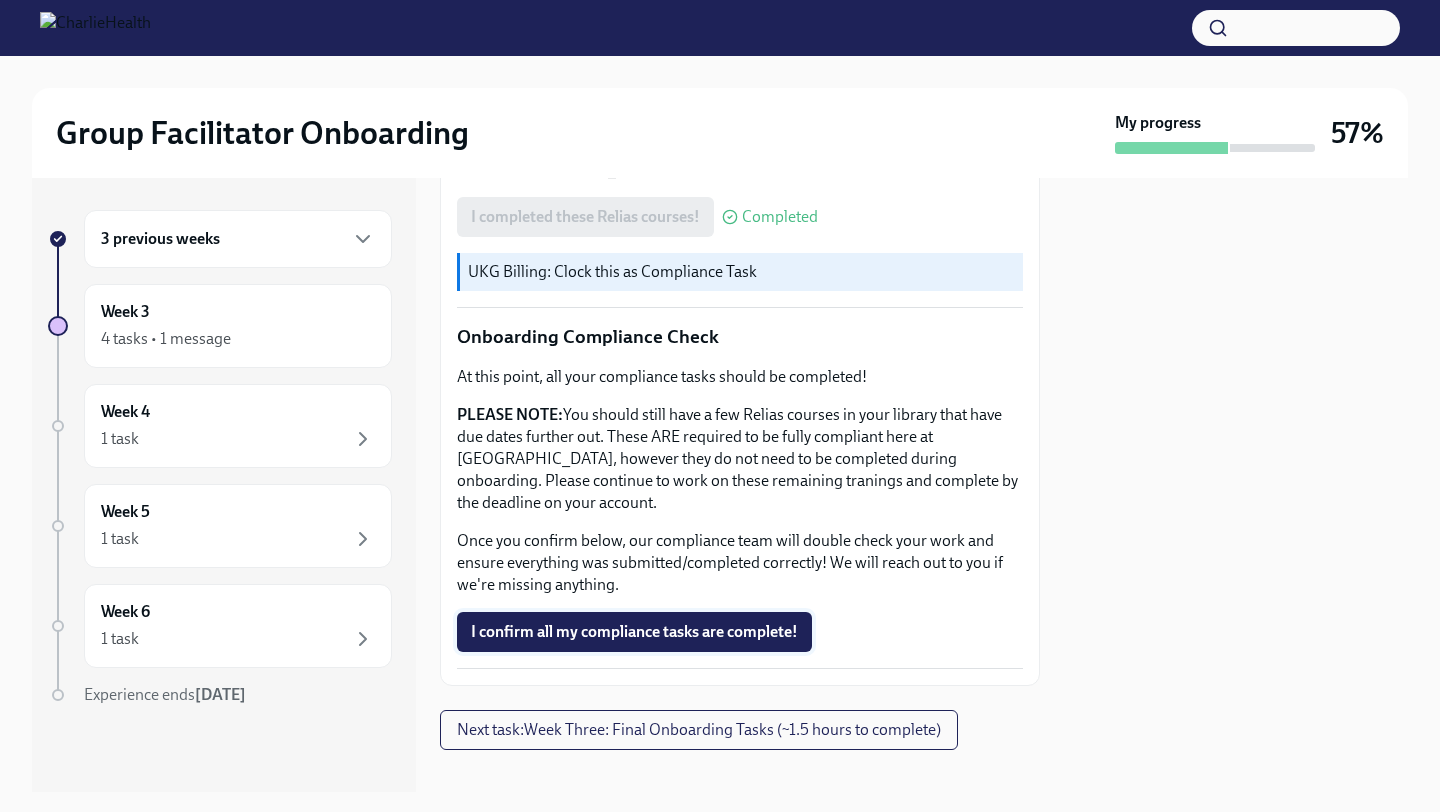 click on "I confirm all my compliance tasks are complete!" at bounding box center [634, 632] 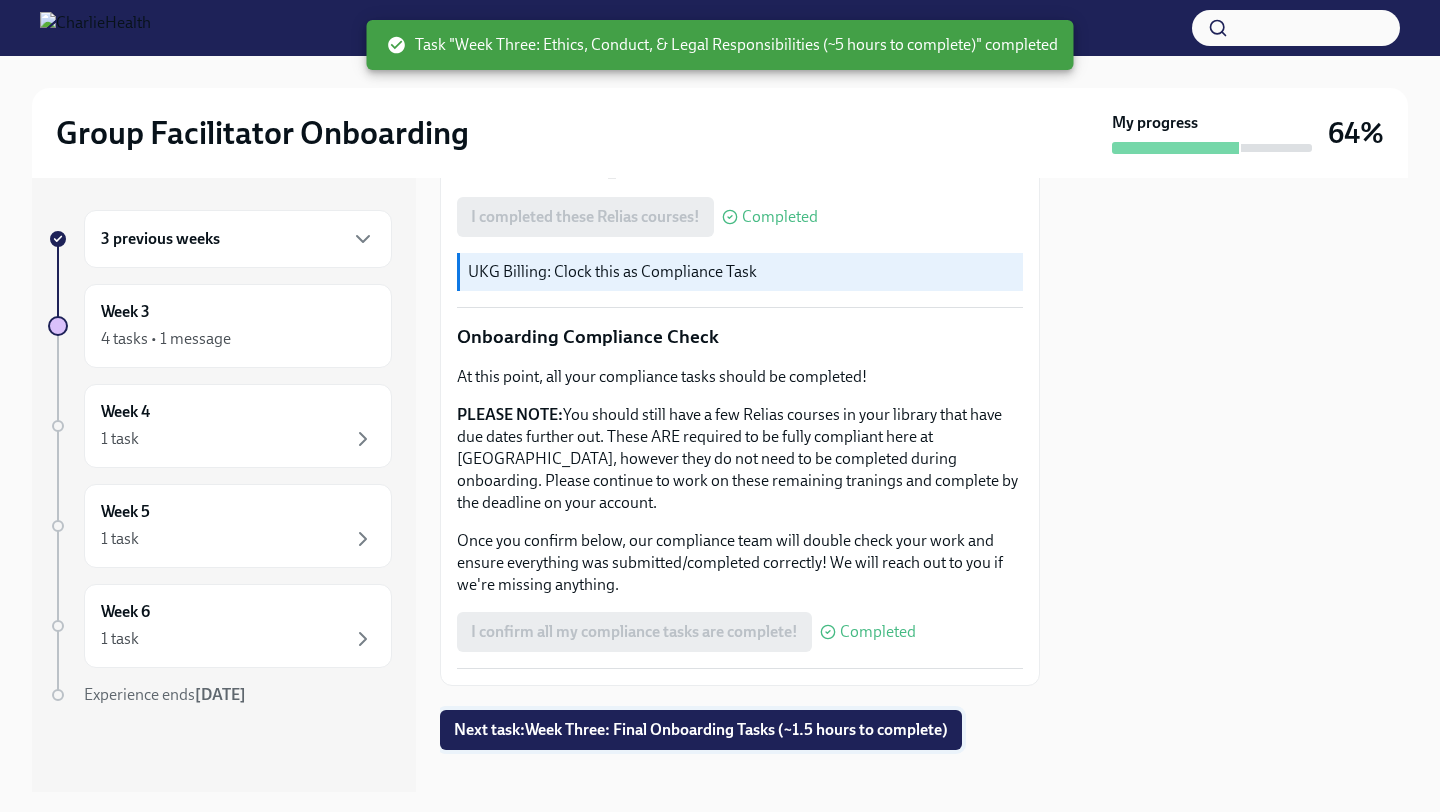 click on "Next task :  Week Three: Final Onboarding Tasks (~1.5 hours to complete)" at bounding box center [701, 730] 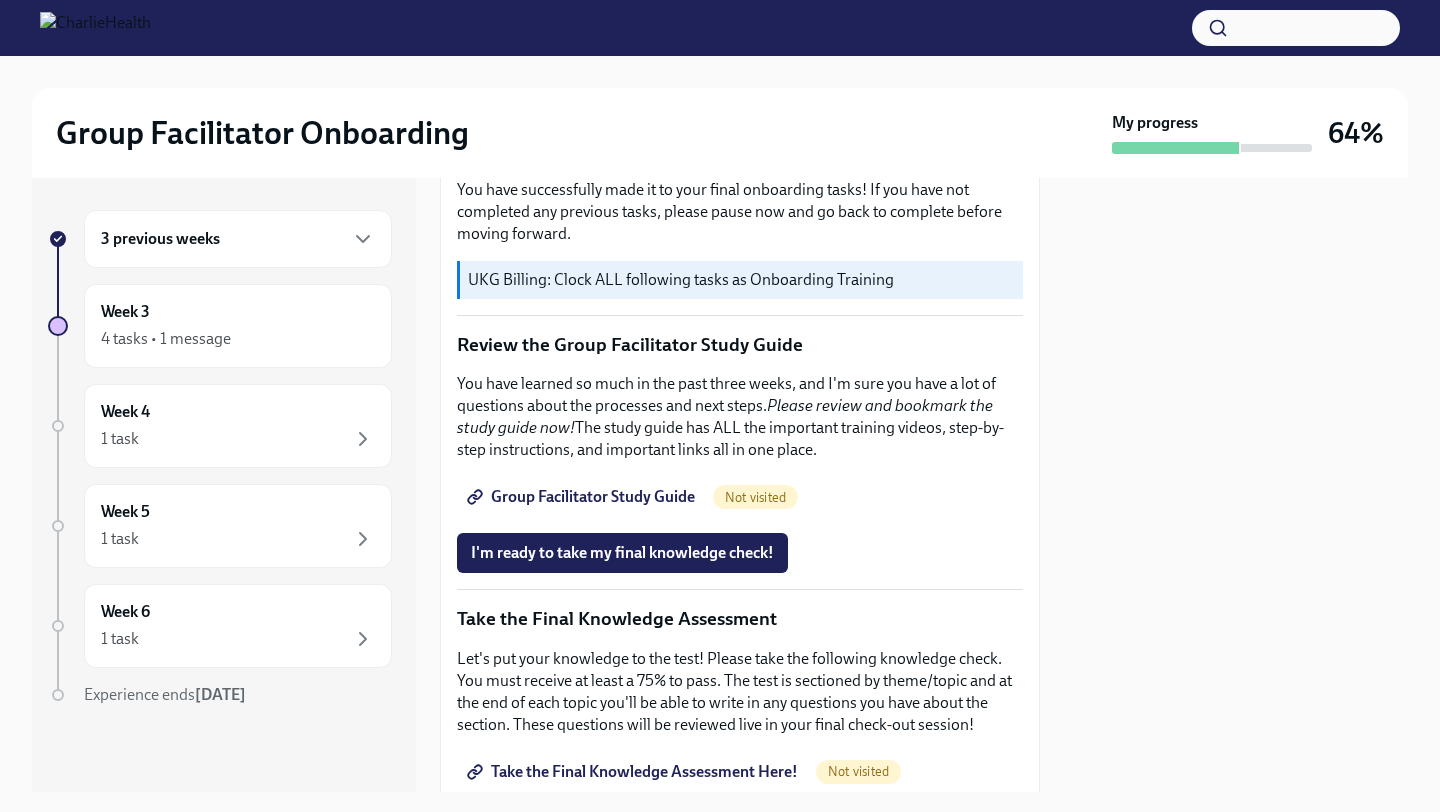 scroll, scrollTop: 696, scrollLeft: 0, axis: vertical 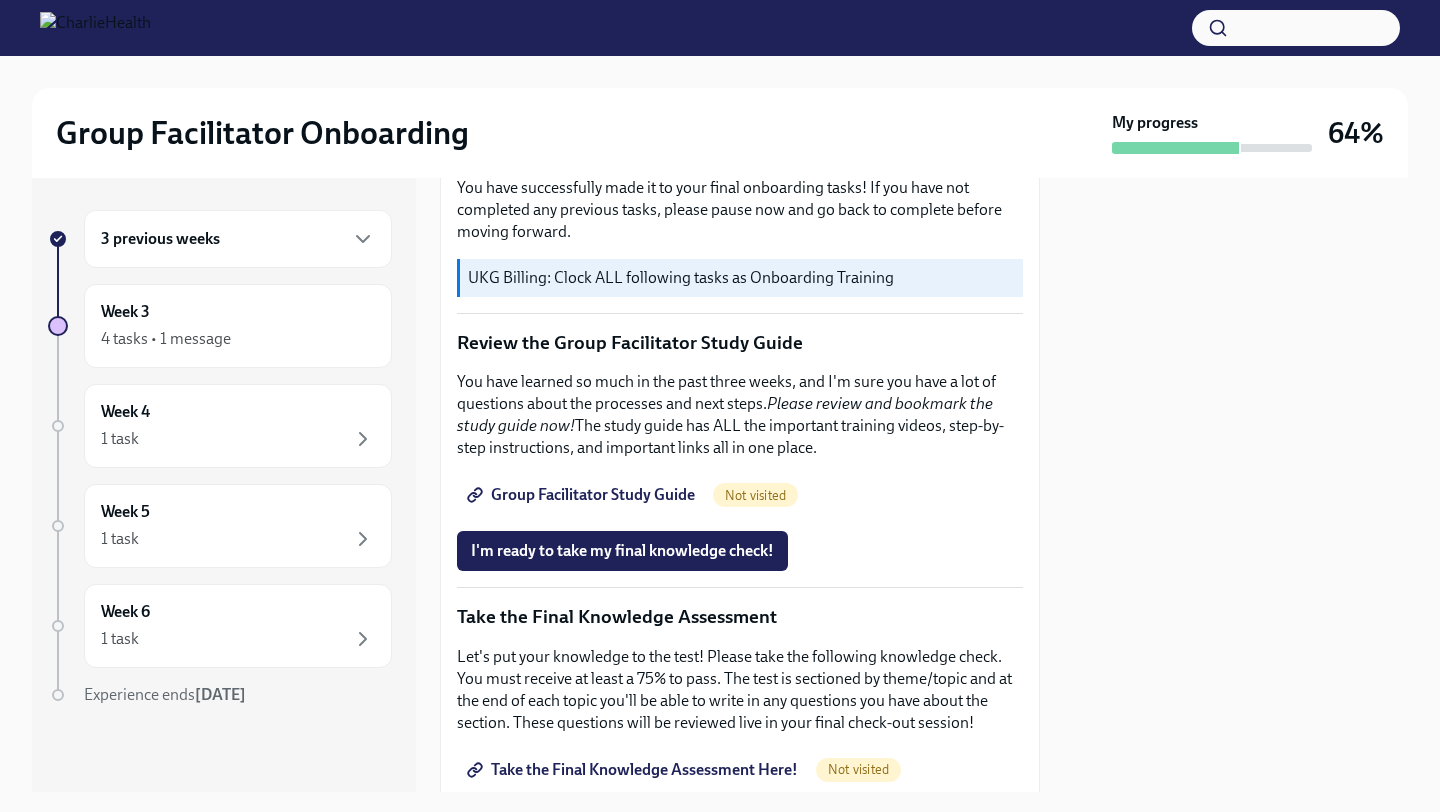 click on "Group Facilitator Study Guide" at bounding box center [583, 495] 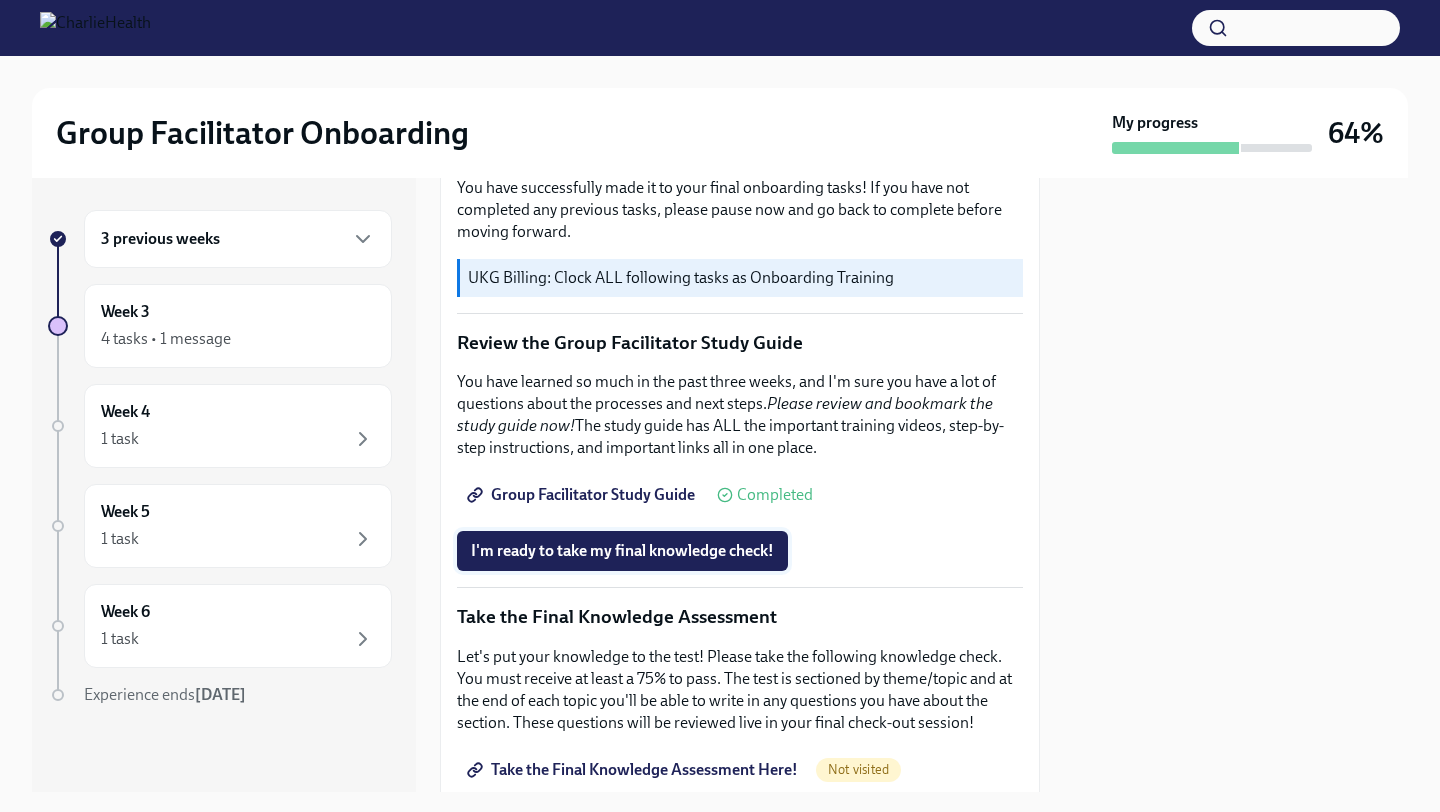 click on "I'm ready to take my final knowledge check!" at bounding box center (622, 551) 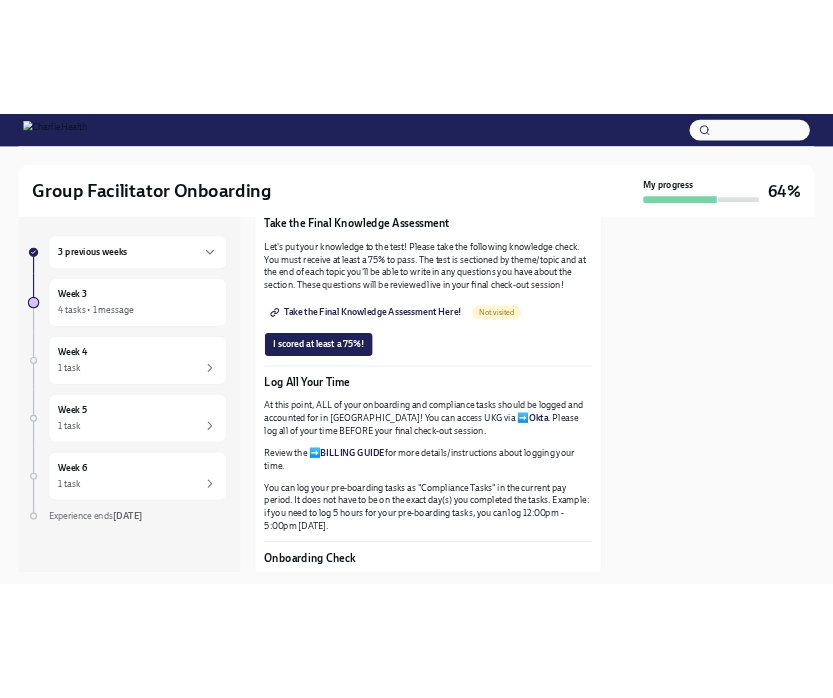 scroll, scrollTop: 1122, scrollLeft: 0, axis: vertical 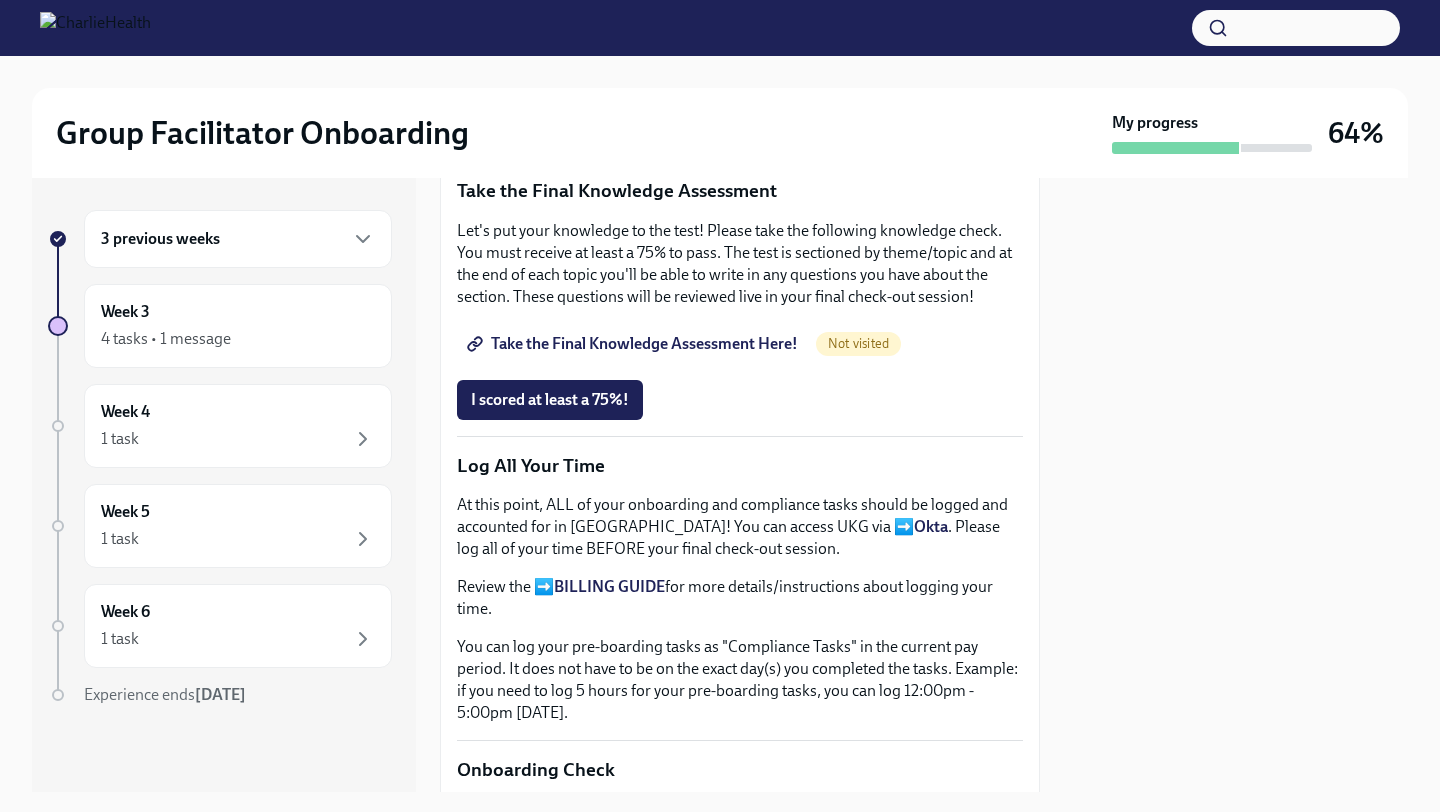 click on "Take the Final Knowledge Assessment Here!" at bounding box center [634, 344] 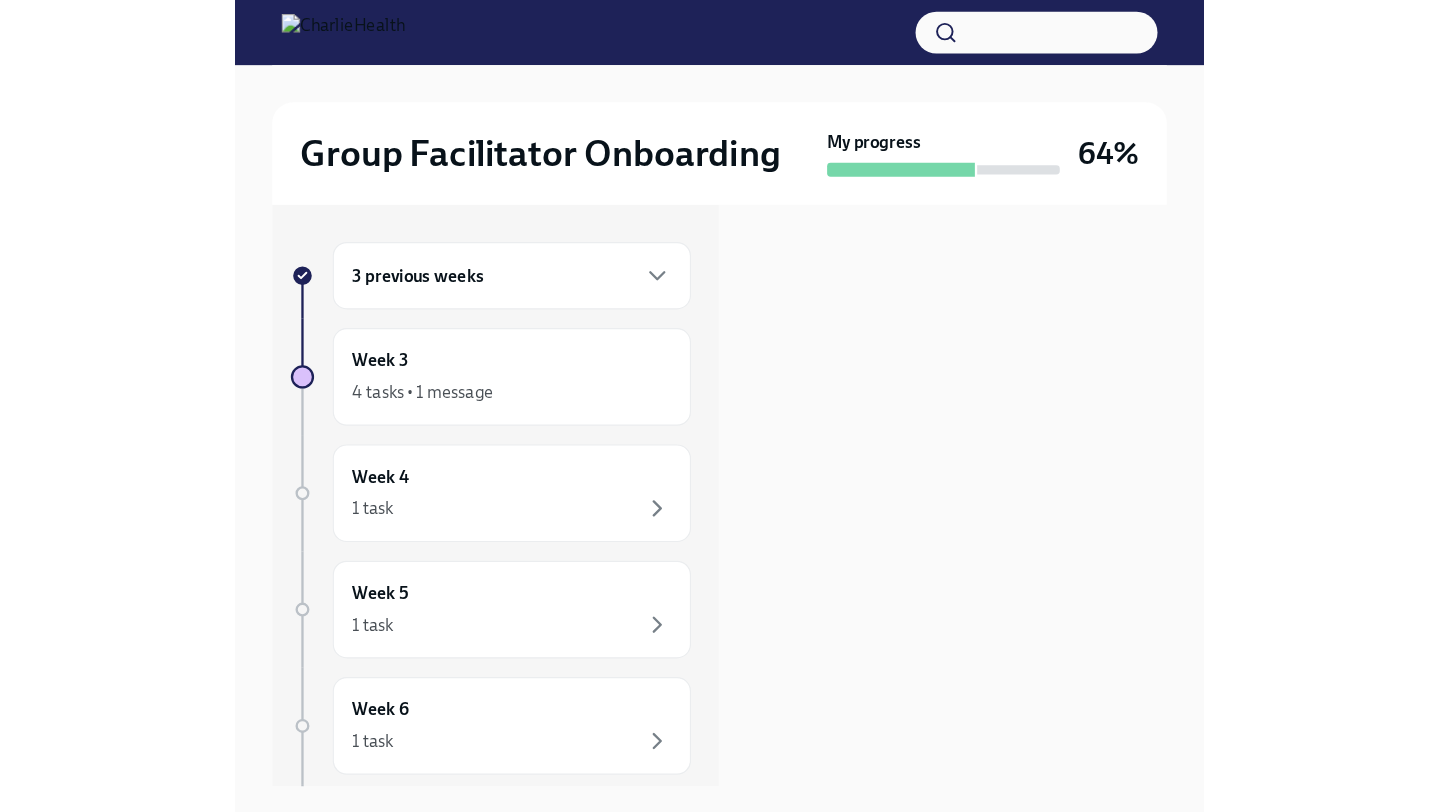scroll, scrollTop: 0, scrollLeft: 0, axis: both 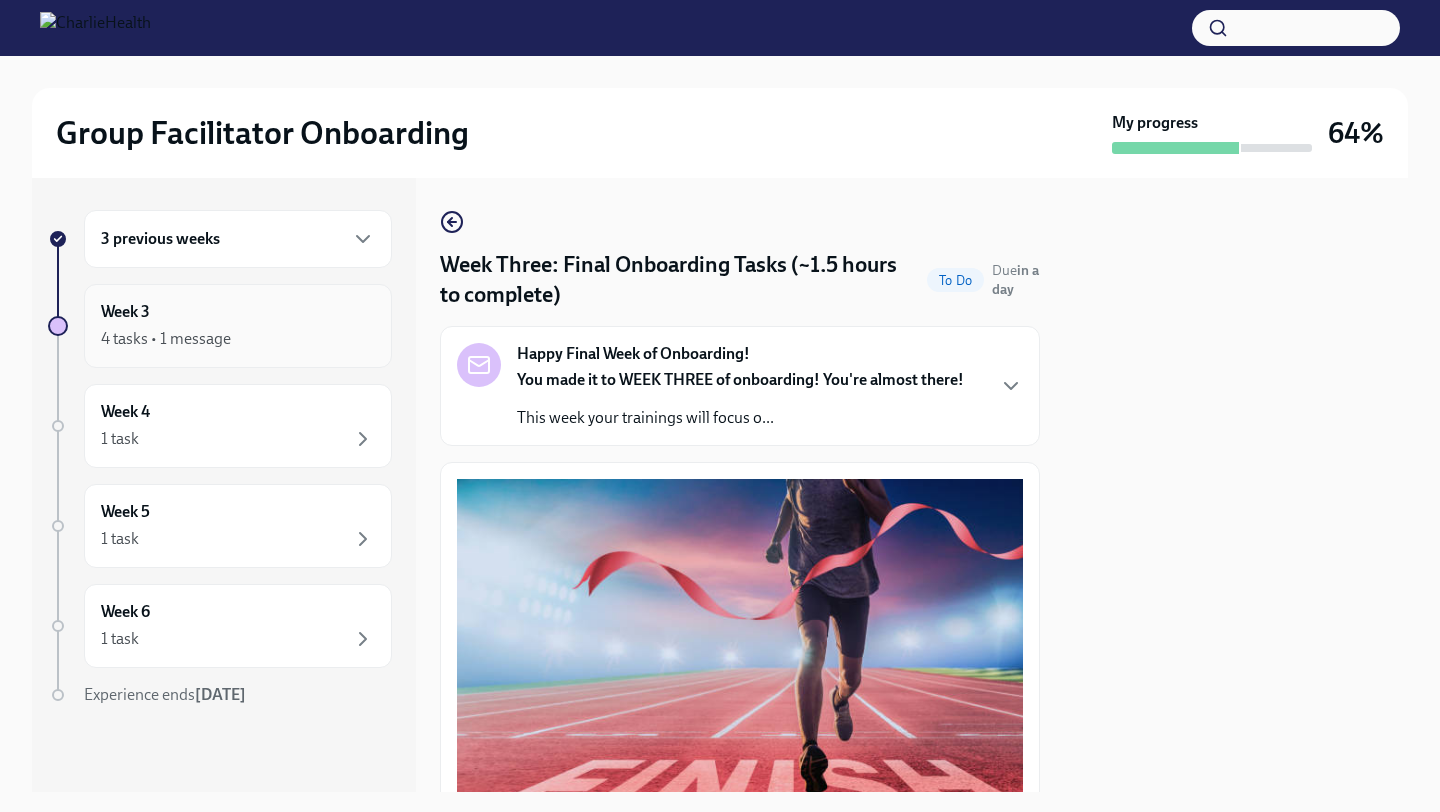 click on "Week 3 4 tasks • 1 message" at bounding box center [238, 326] 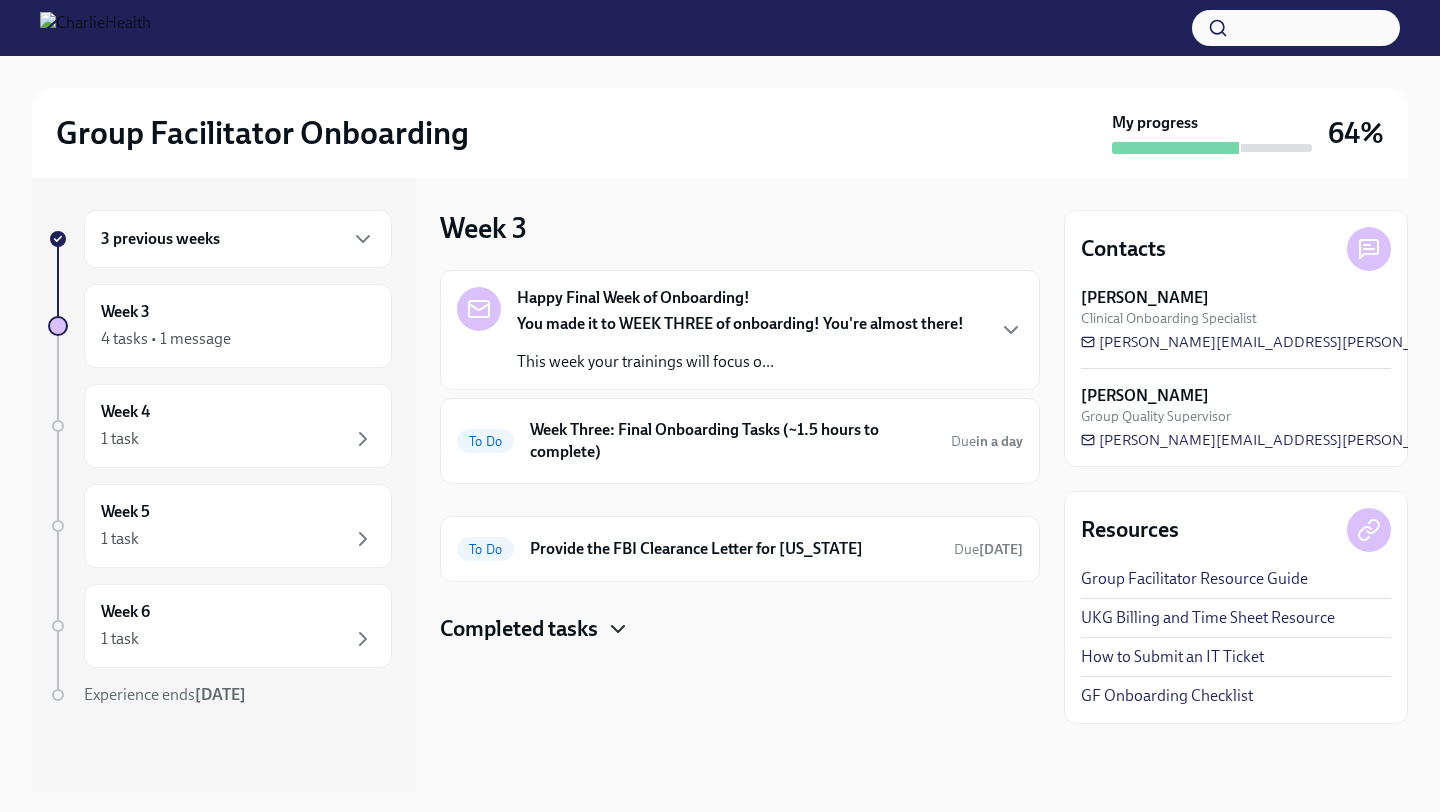 click 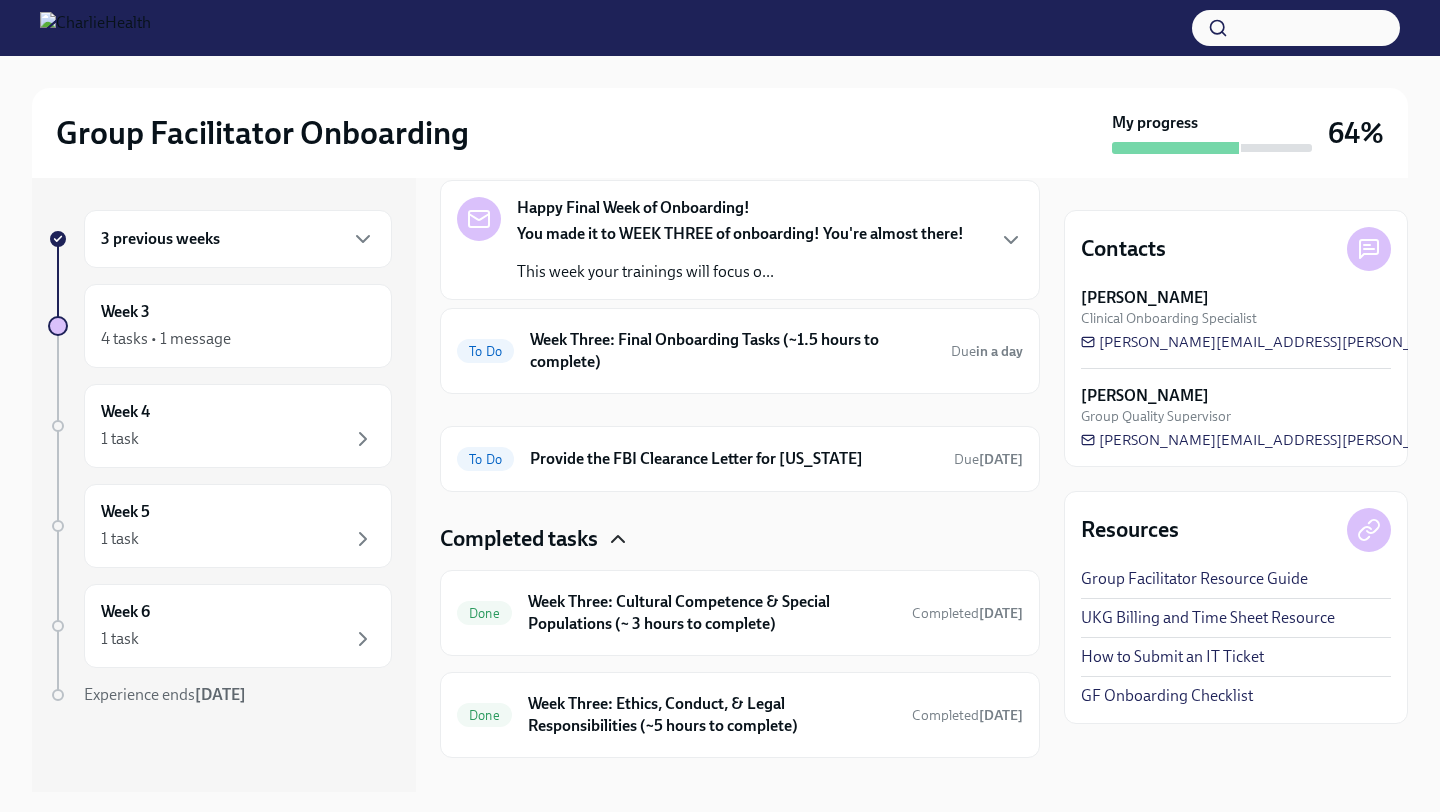 scroll, scrollTop: 120, scrollLeft: 0, axis: vertical 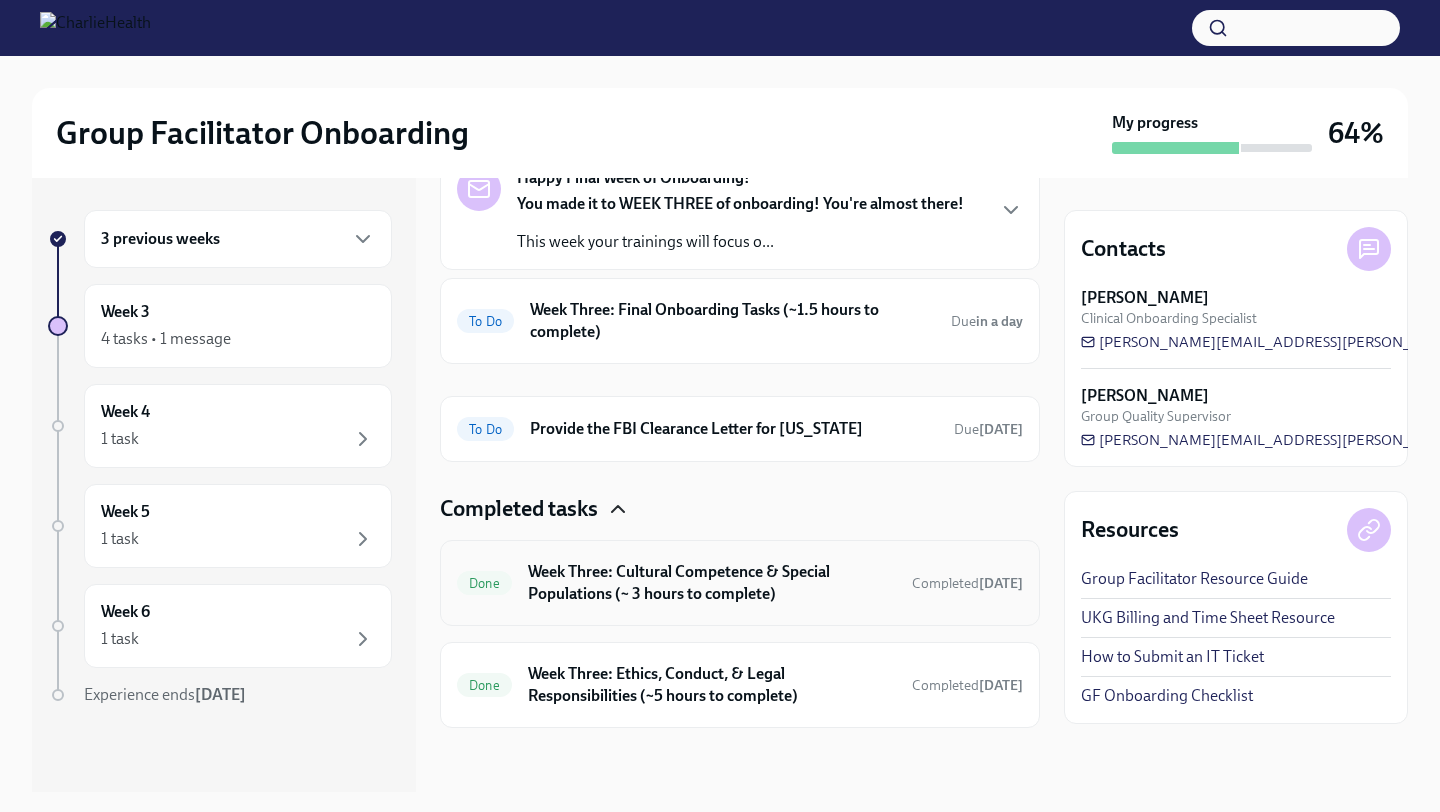 click on "Week Three: Cultural Competence & Special Populations (~ 3 hours to complete)" at bounding box center [712, 583] 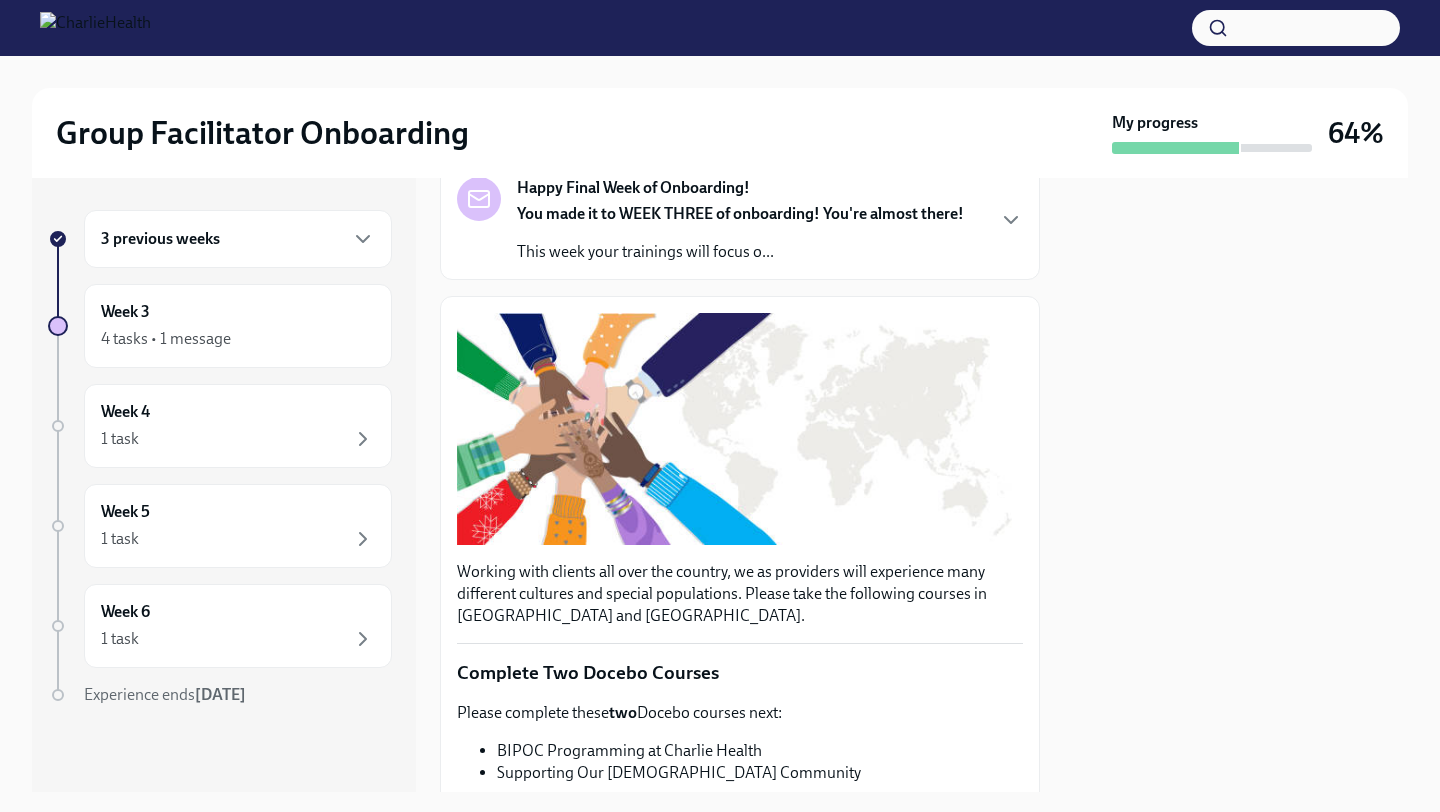 scroll, scrollTop: 0, scrollLeft: 0, axis: both 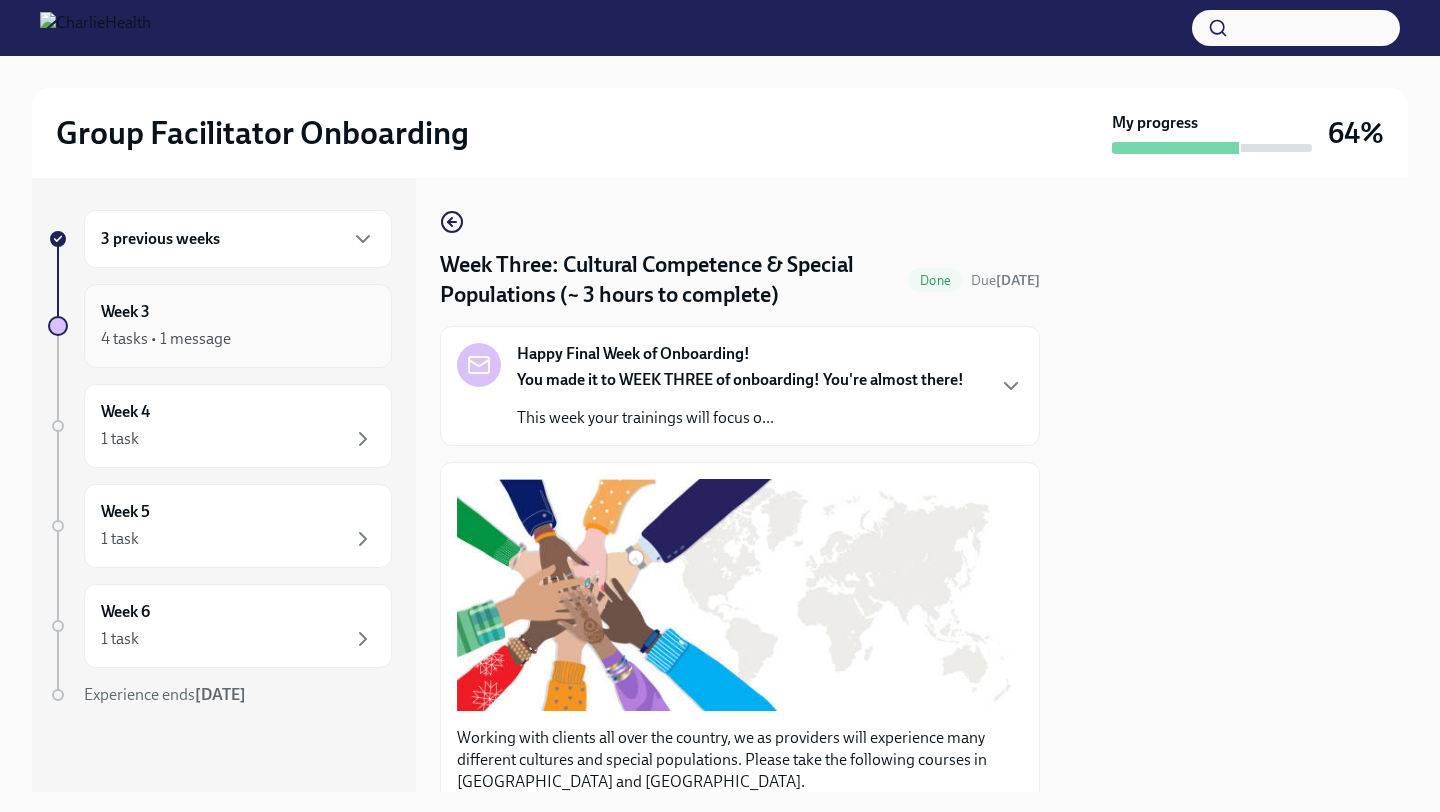 click on "Week 3 4 tasks • 1 message" at bounding box center (238, 326) 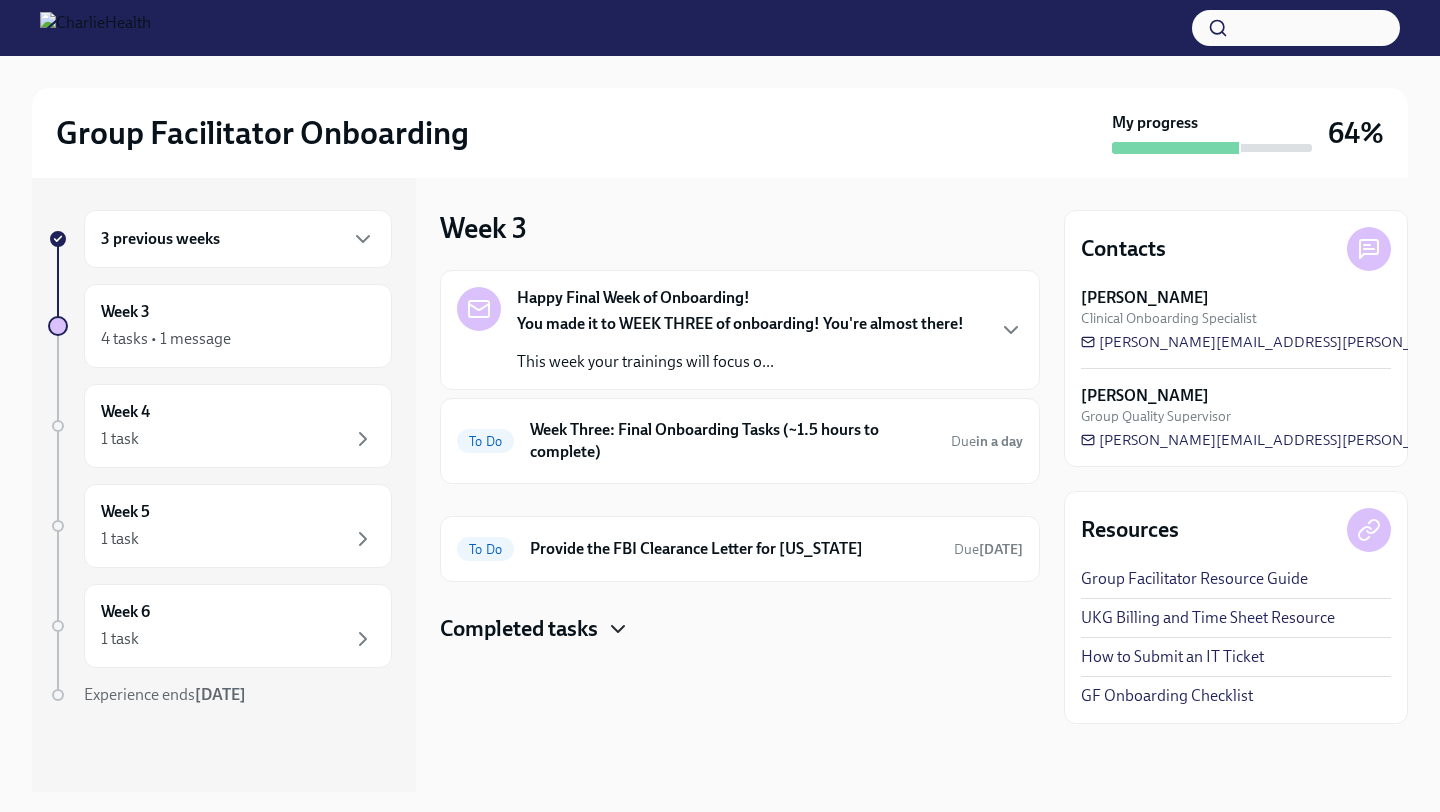 click 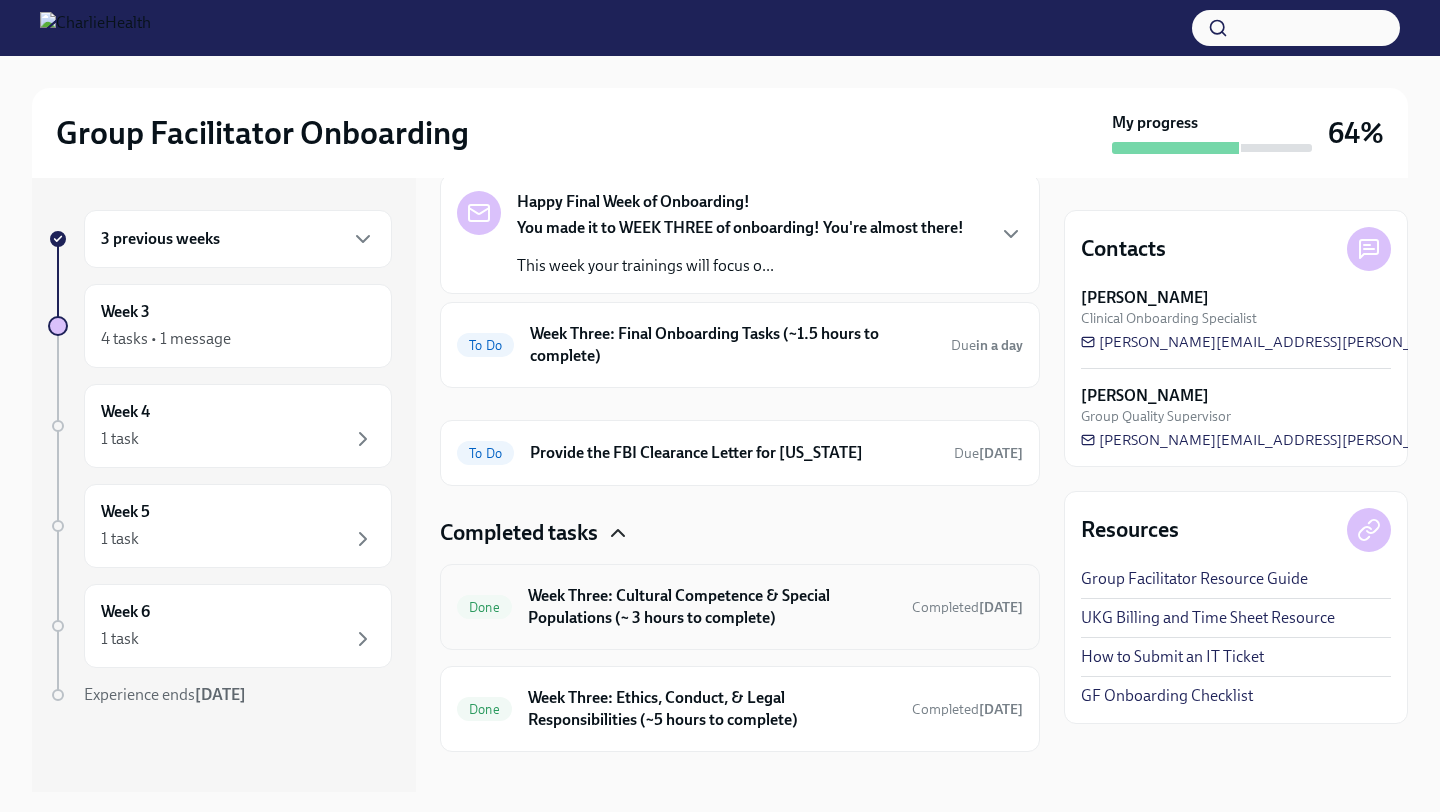scroll, scrollTop: 120, scrollLeft: 0, axis: vertical 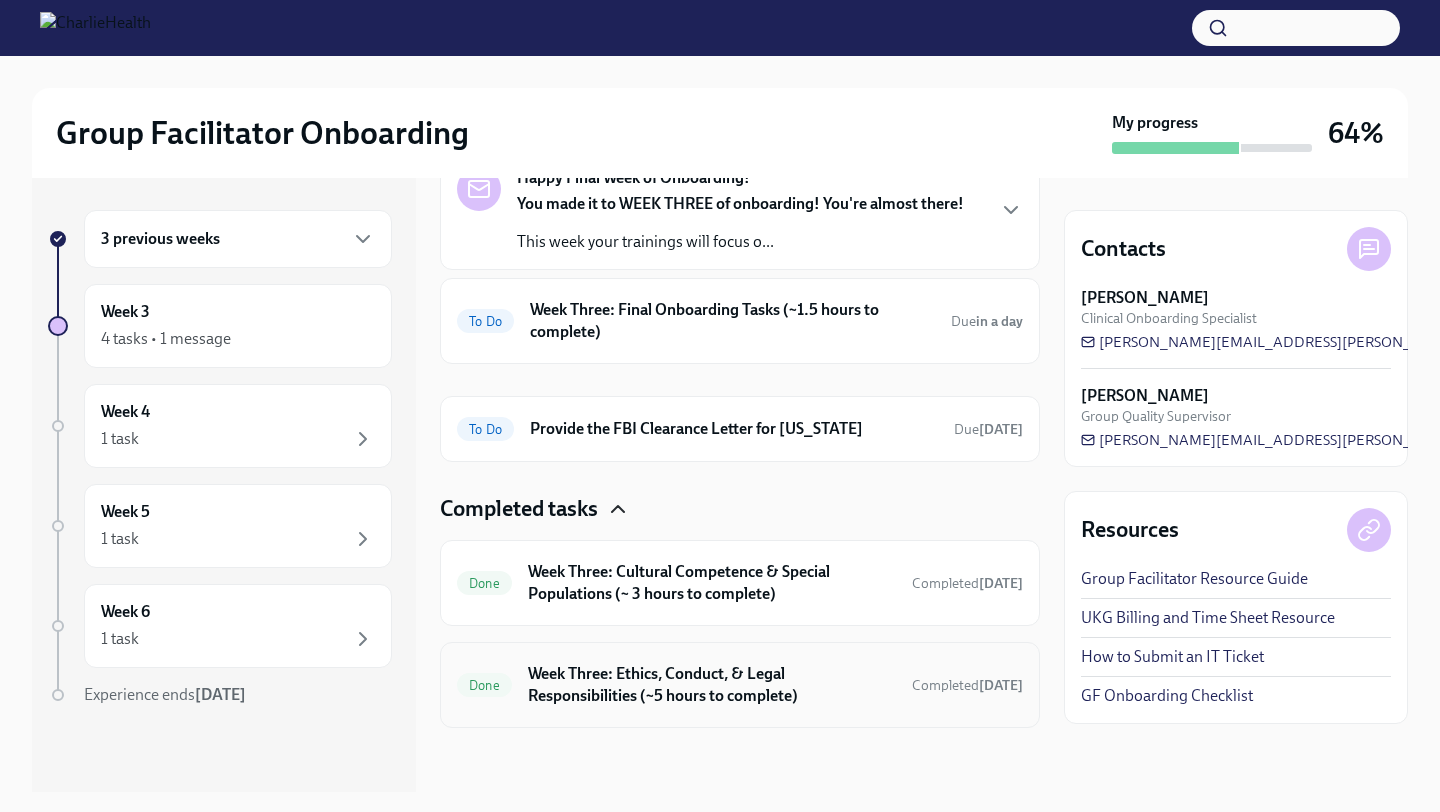 click on "Week Three: Ethics, Conduct, & Legal Responsibilities (~5 hours to complete)" at bounding box center [712, 685] 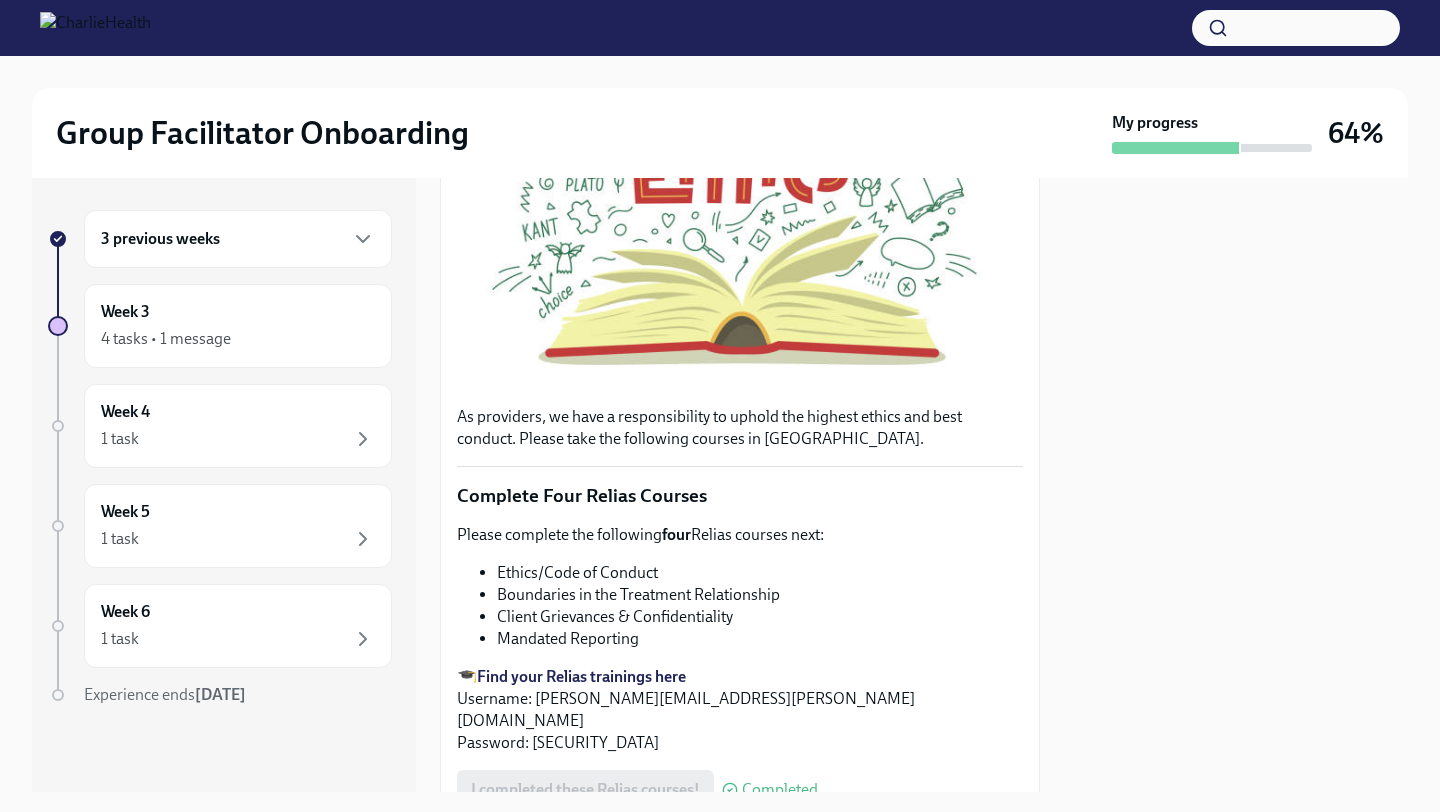 scroll, scrollTop: 1063, scrollLeft: 0, axis: vertical 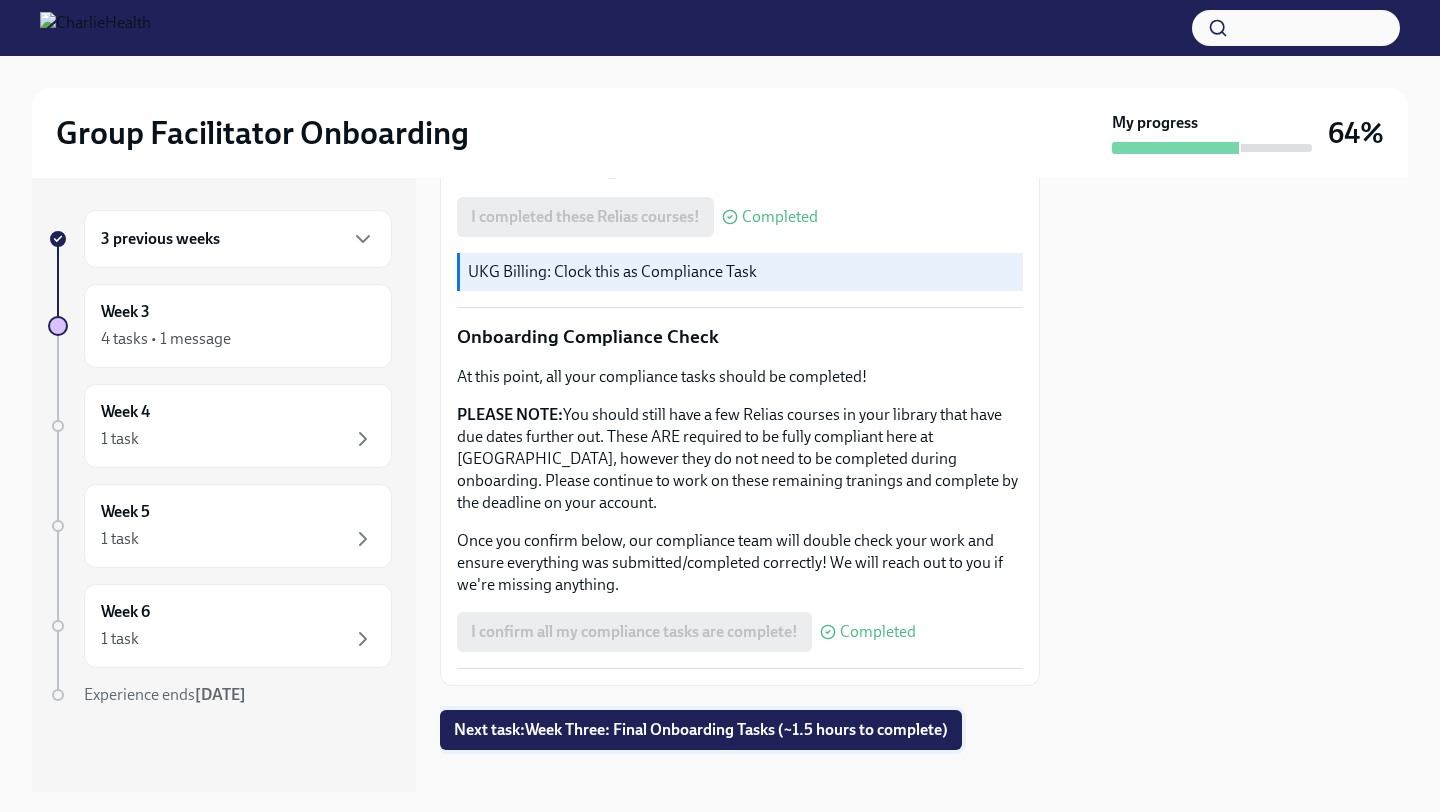 click on "Next task :  Week Three: Final Onboarding Tasks (~1.5 hours to complete)" at bounding box center [701, 730] 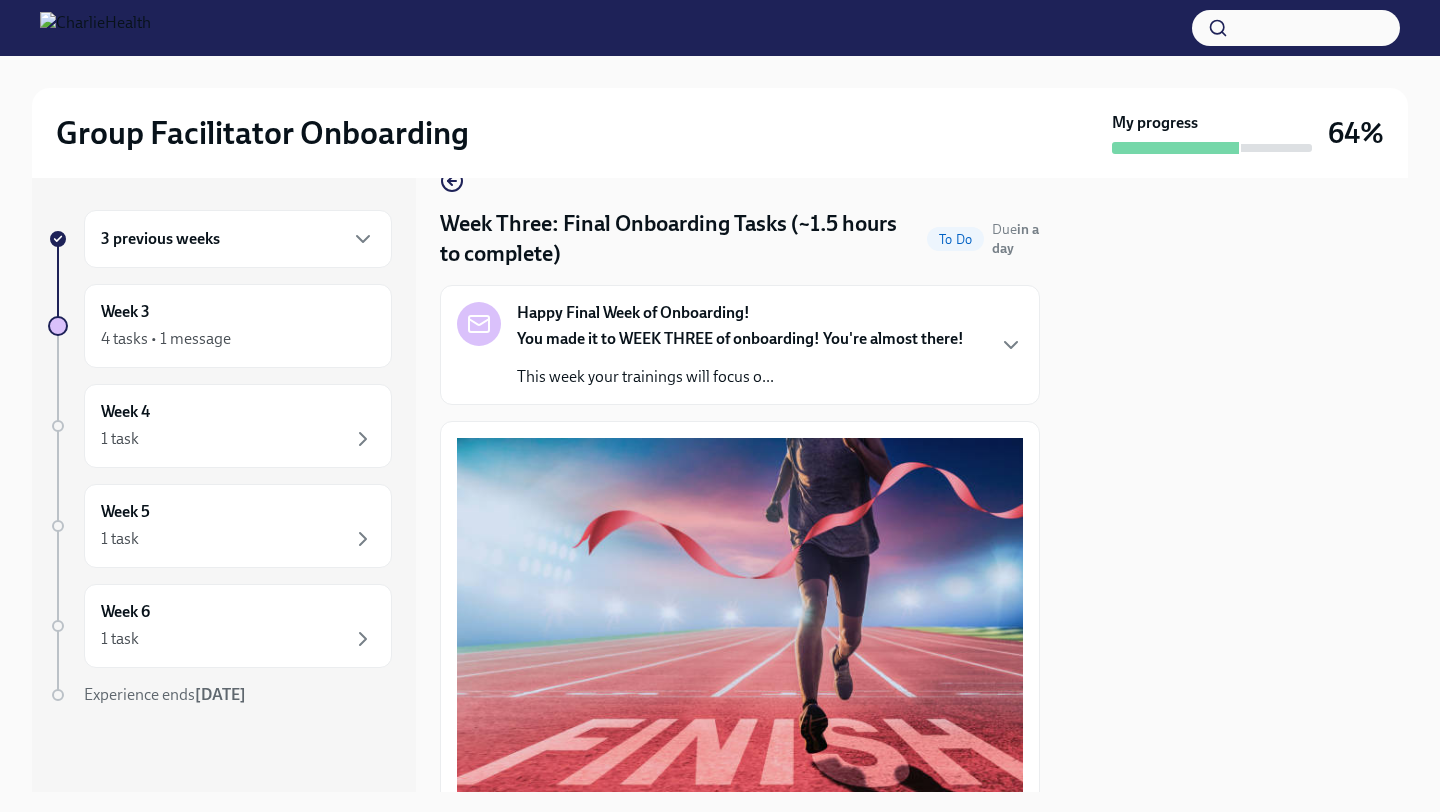 scroll, scrollTop: 0, scrollLeft: 0, axis: both 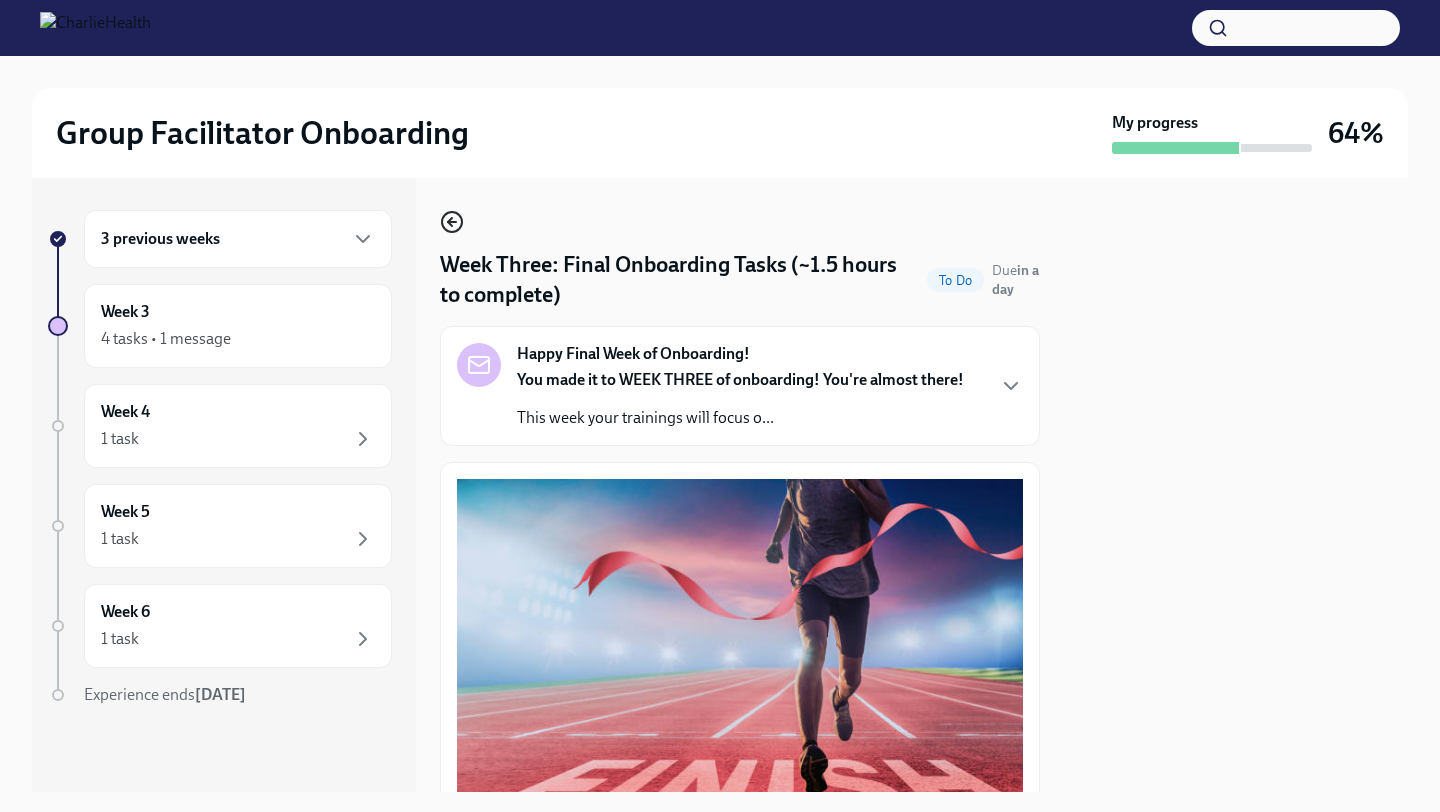 click 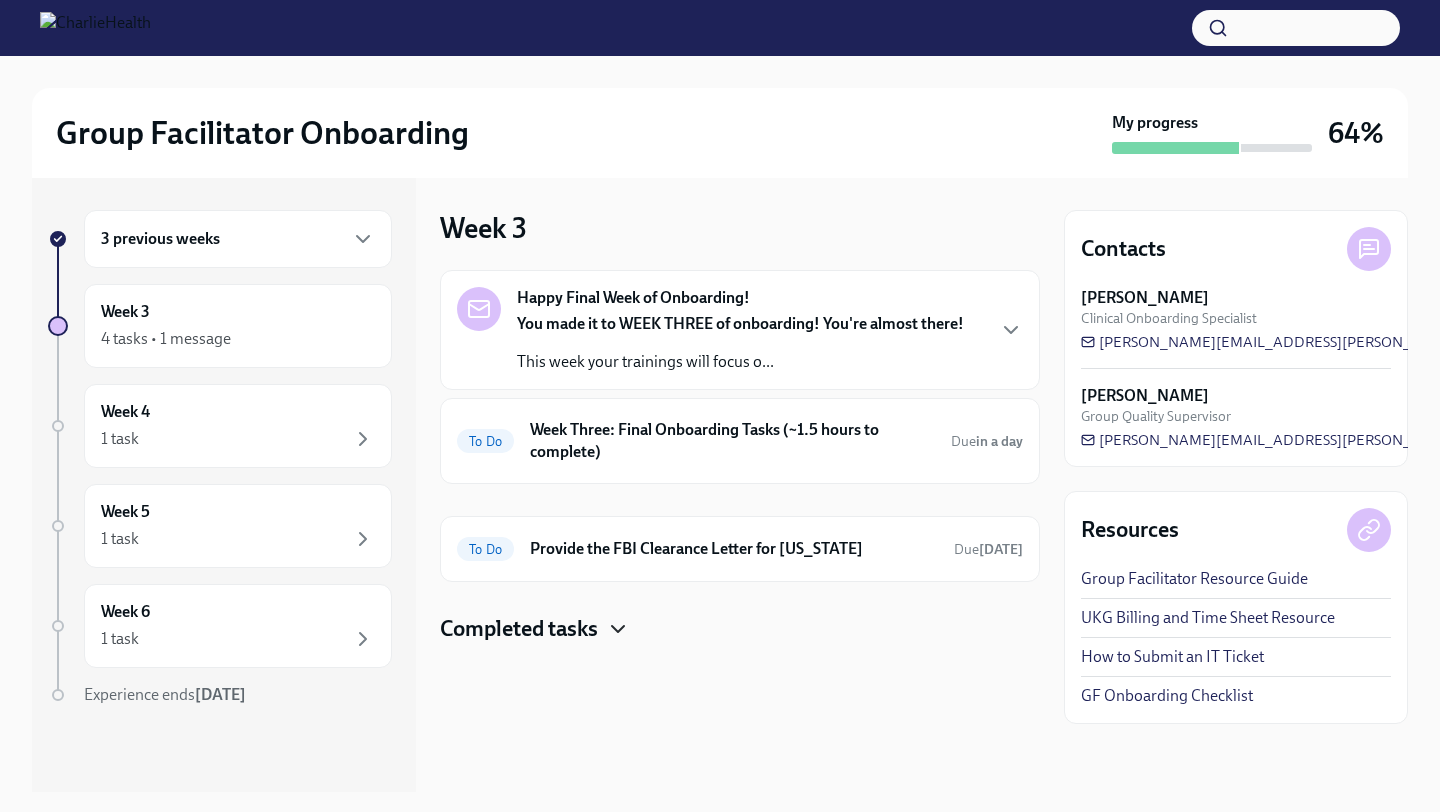 click 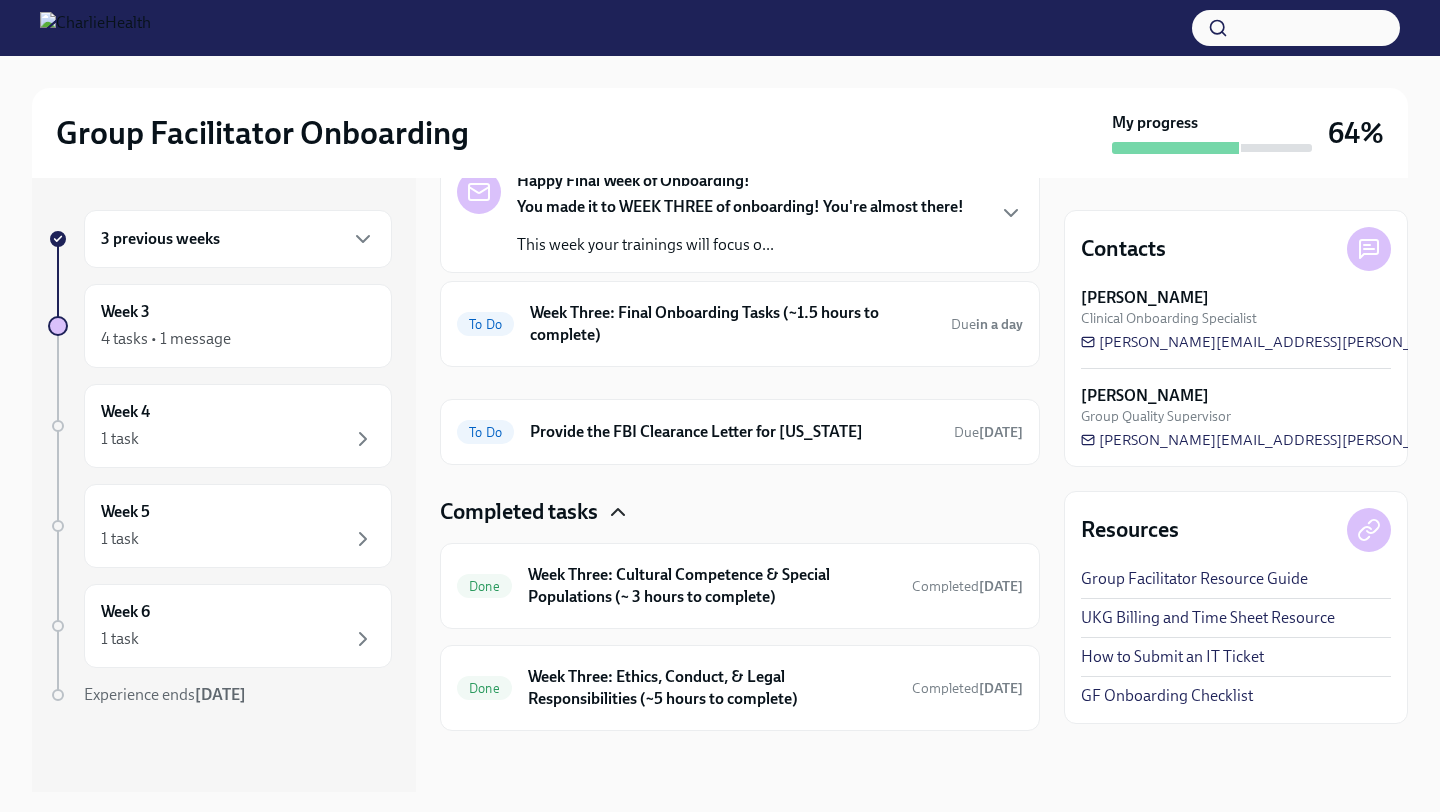 scroll, scrollTop: 120, scrollLeft: 0, axis: vertical 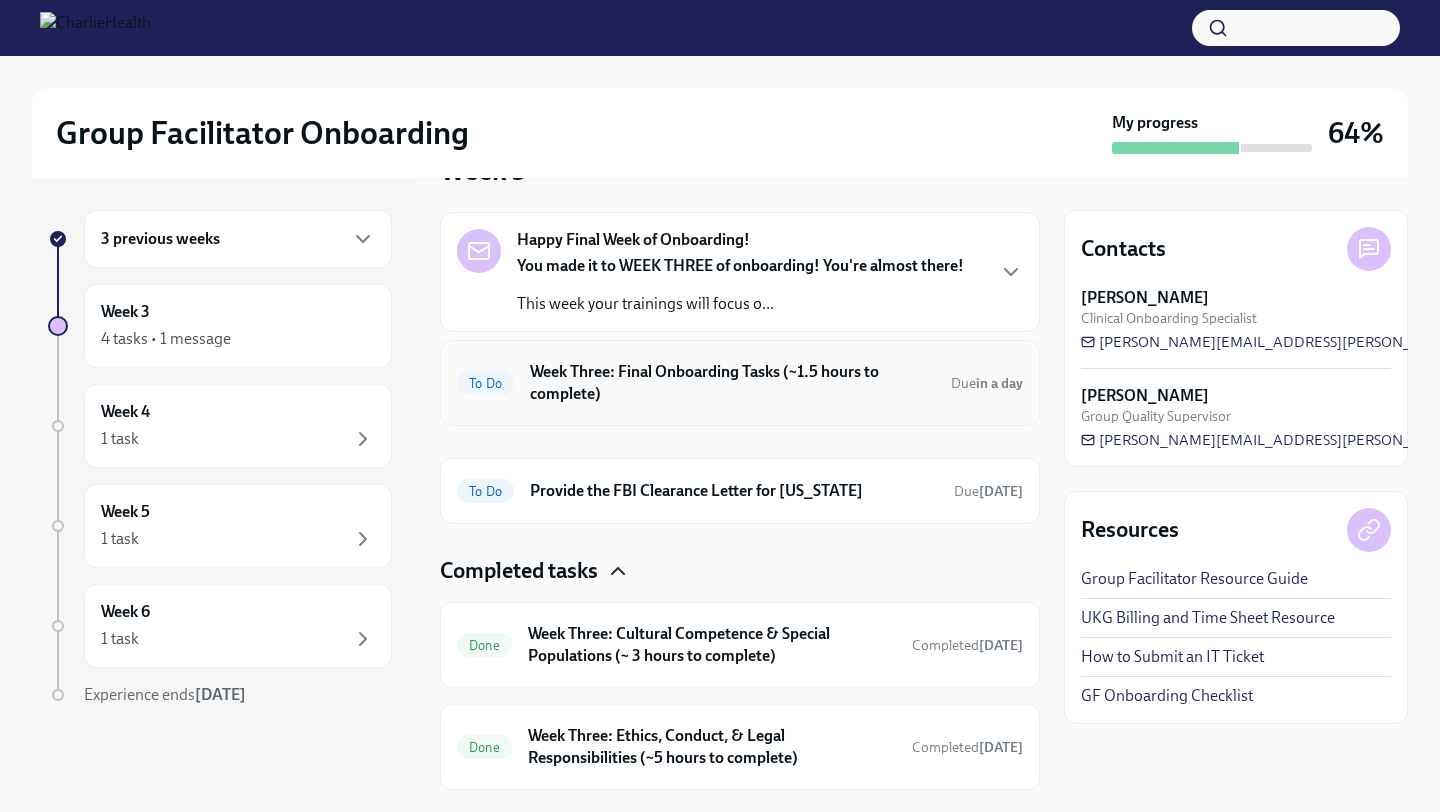 click on "To Do Week Three: Final Onboarding Tasks (~1.5 hours to complete) Due  in a day" at bounding box center [740, 383] 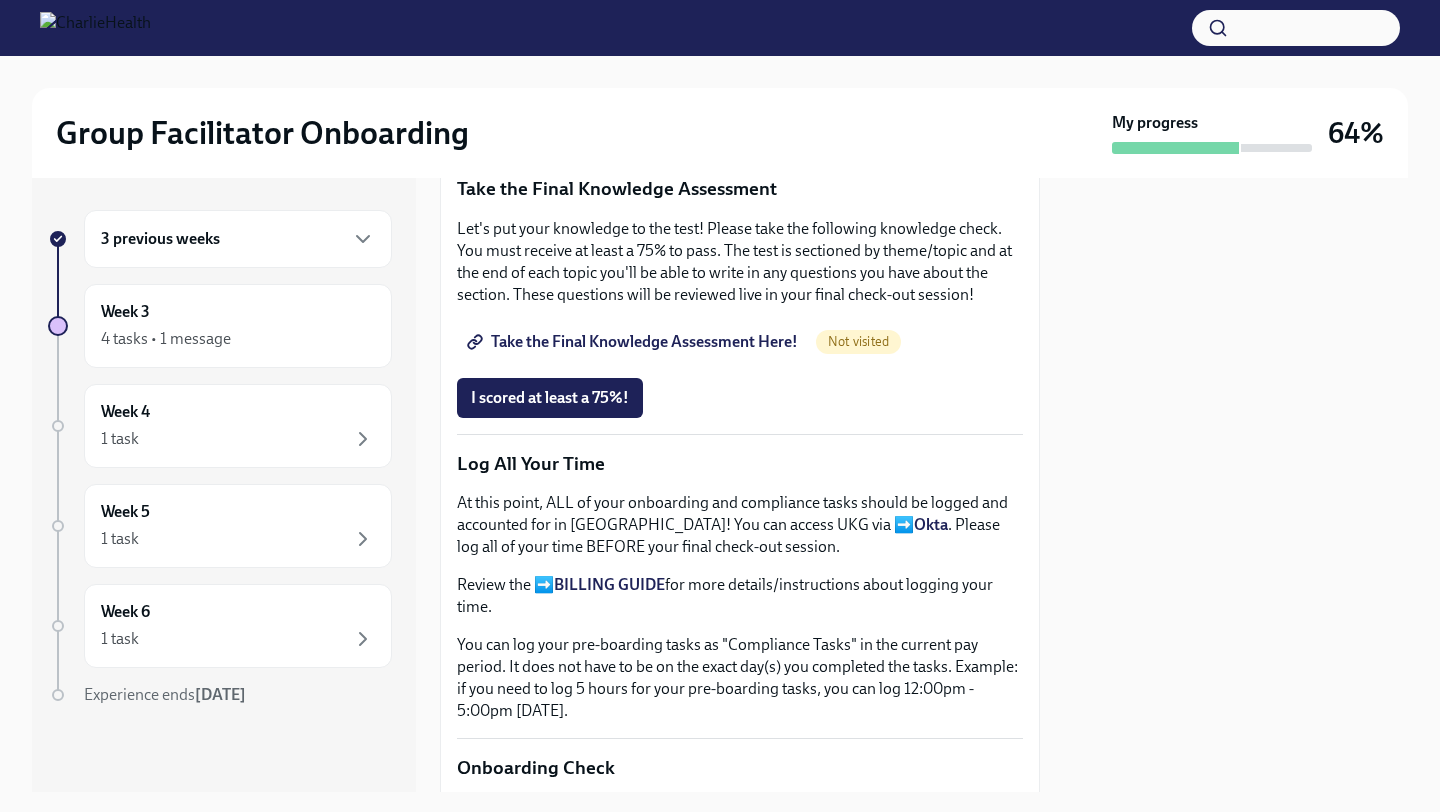 scroll, scrollTop: 1121, scrollLeft: 0, axis: vertical 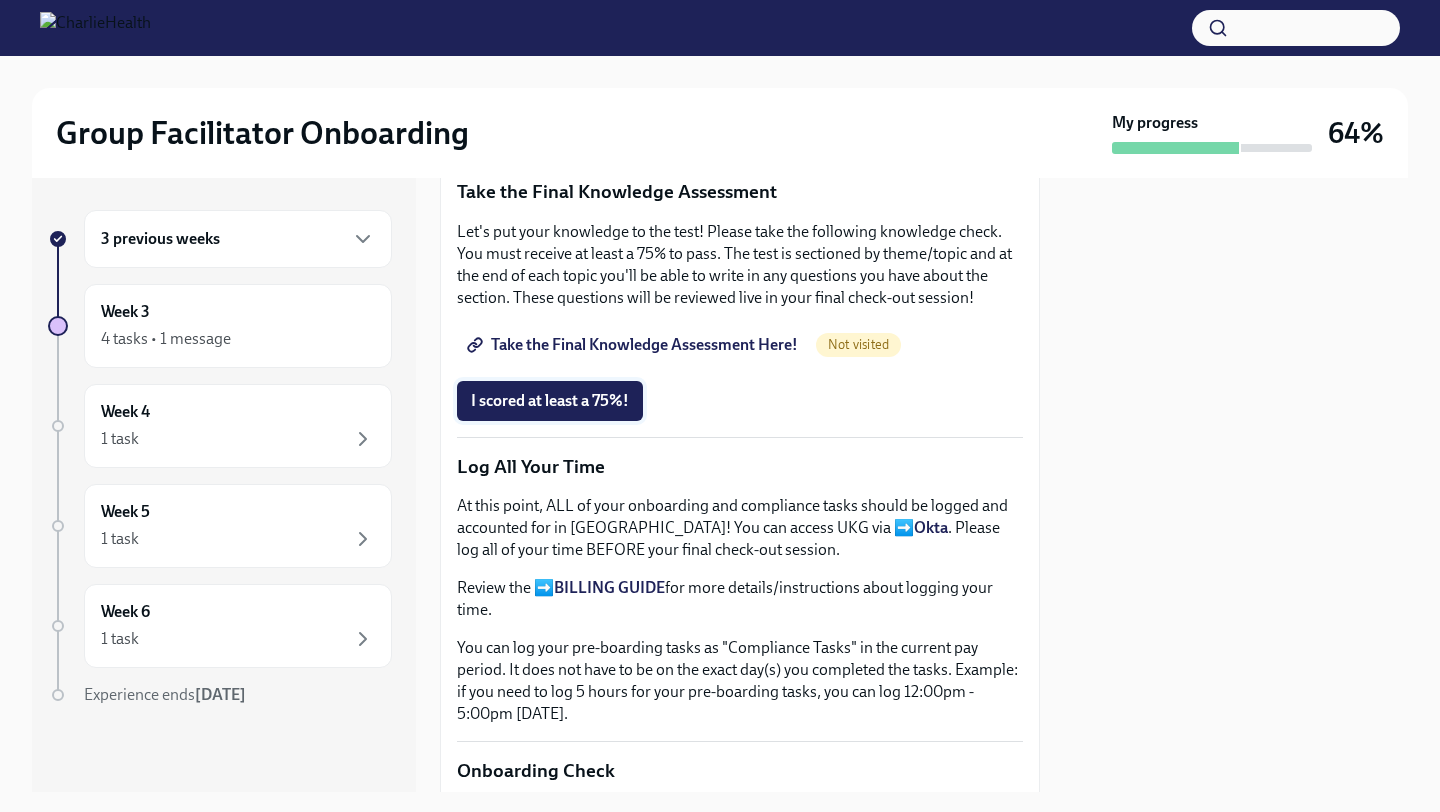 click on "I scored at least a 75%!" at bounding box center [550, 401] 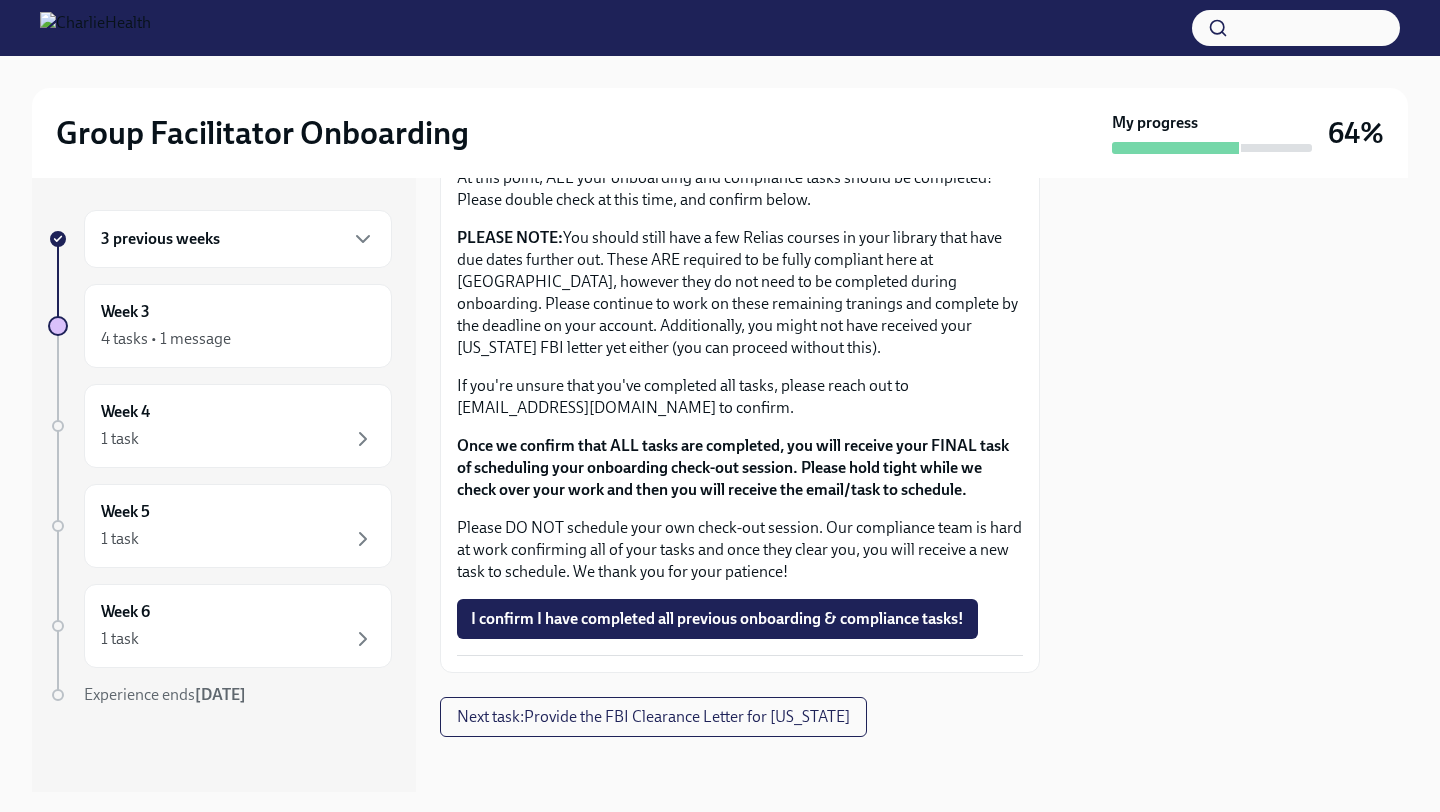 scroll, scrollTop: 1763, scrollLeft: 0, axis: vertical 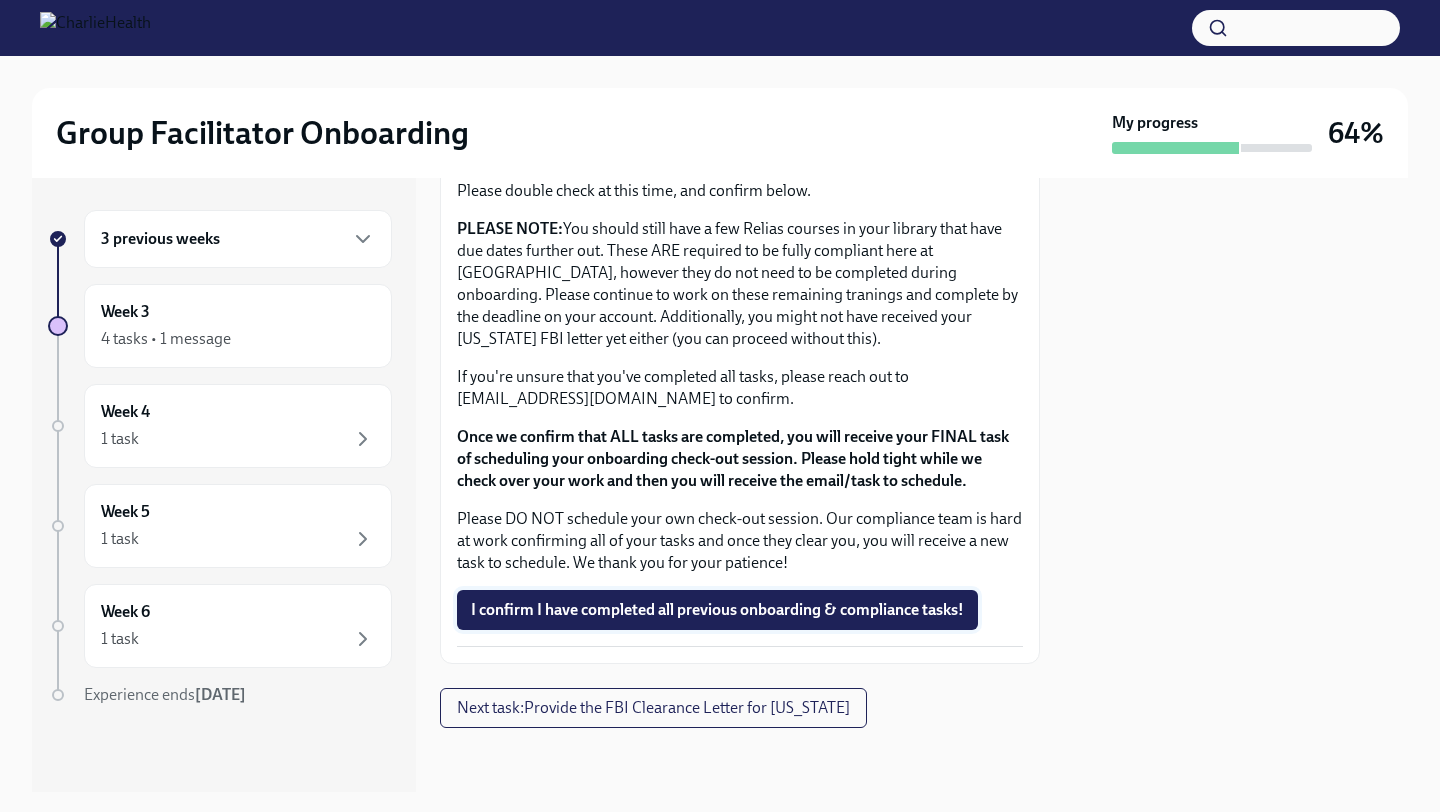 click on "I confirm I have completed all previous onboarding & compliance tasks!" at bounding box center [717, 610] 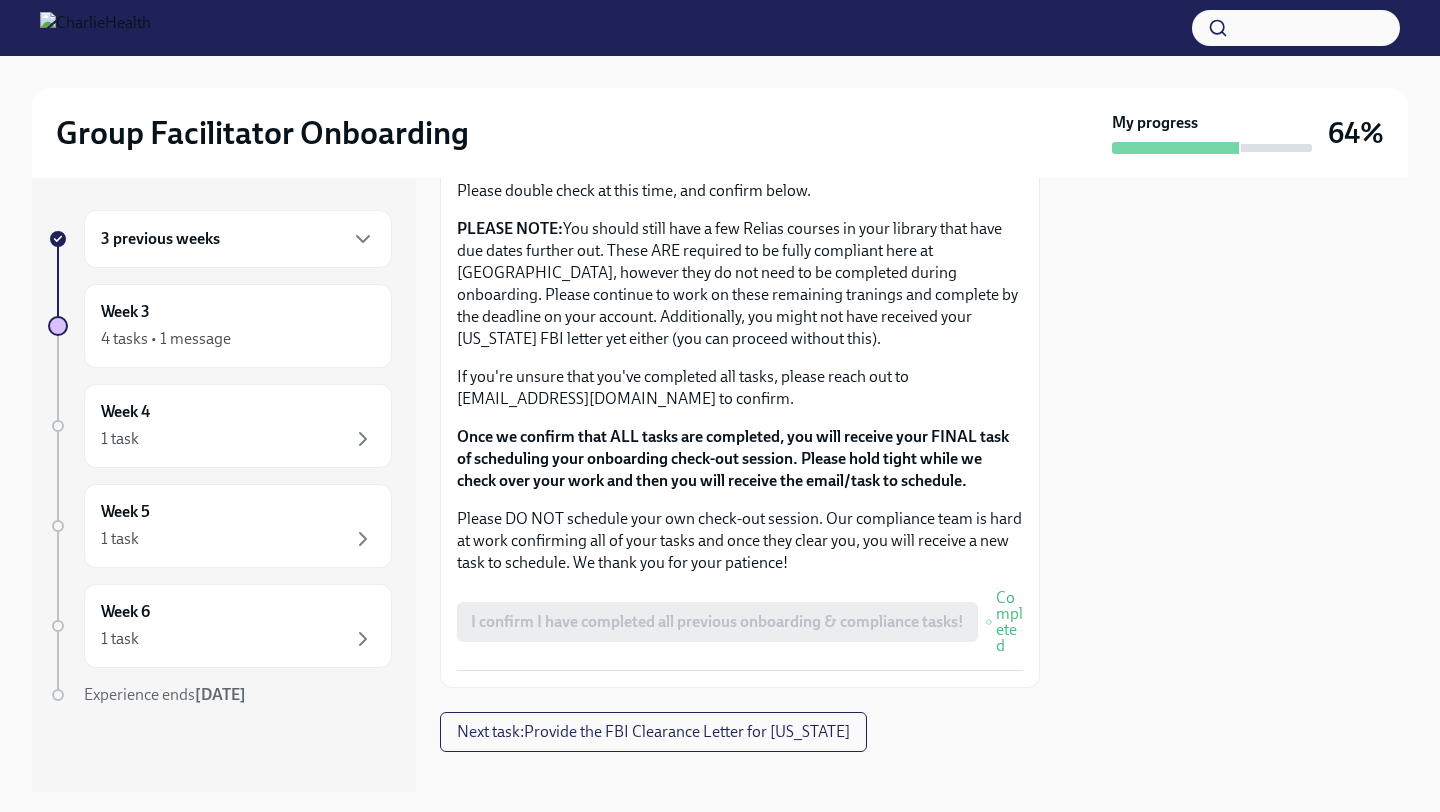 scroll, scrollTop: 1787, scrollLeft: 0, axis: vertical 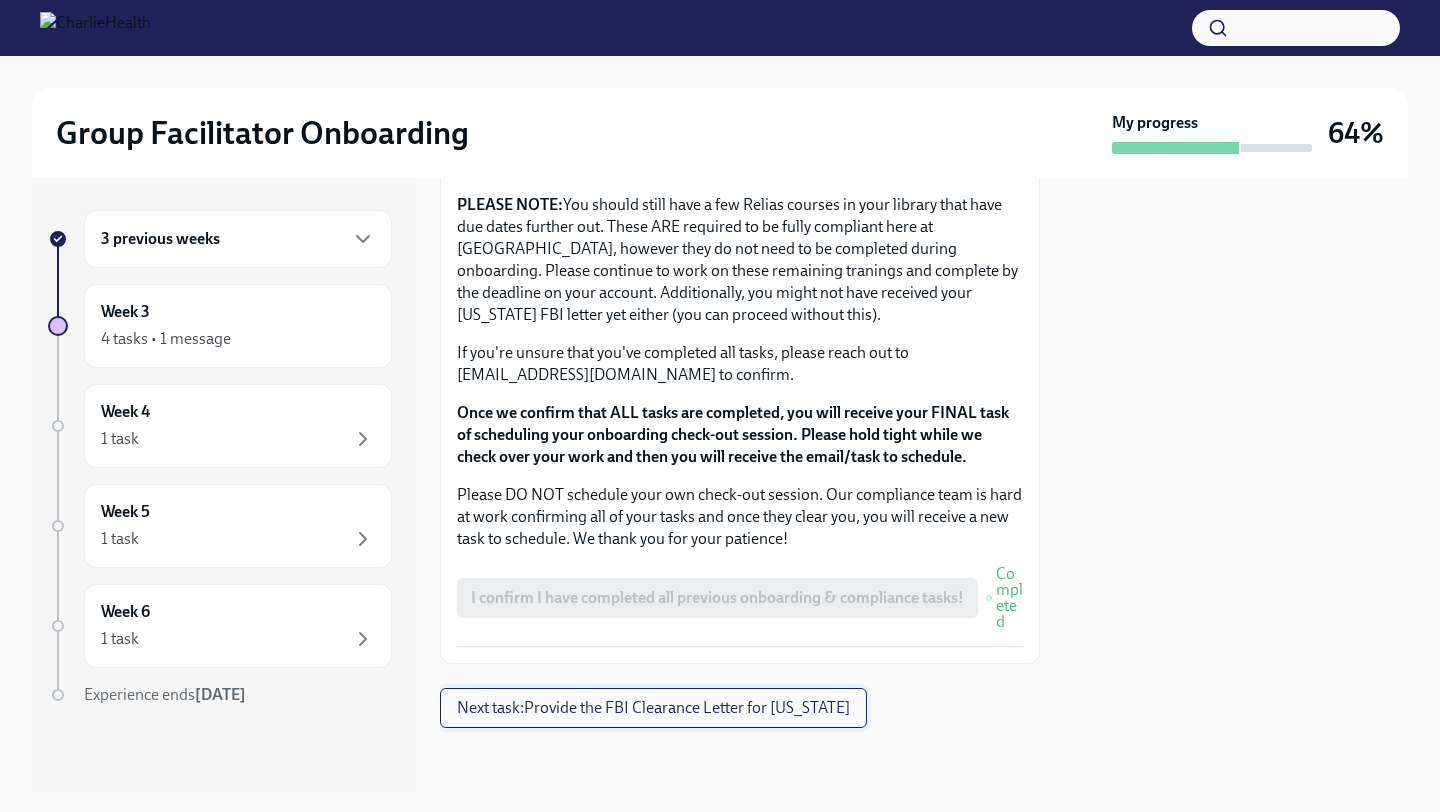 click on "Next task :  Provide the FBI Clearance Letter for [US_STATE]" at bounding box center [653, 708] 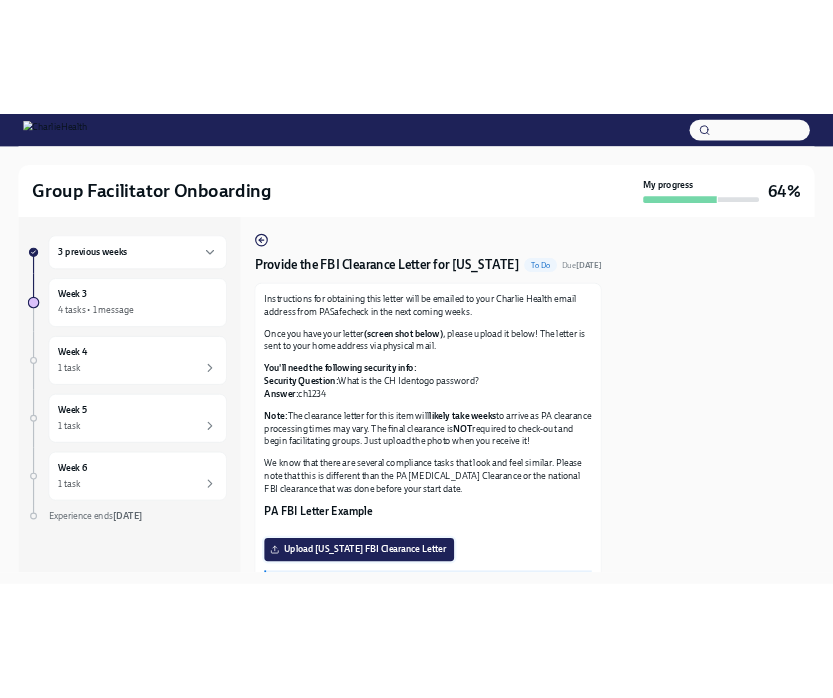 scroll, scrollTop: 0, scrollLeft: 0, axis: both 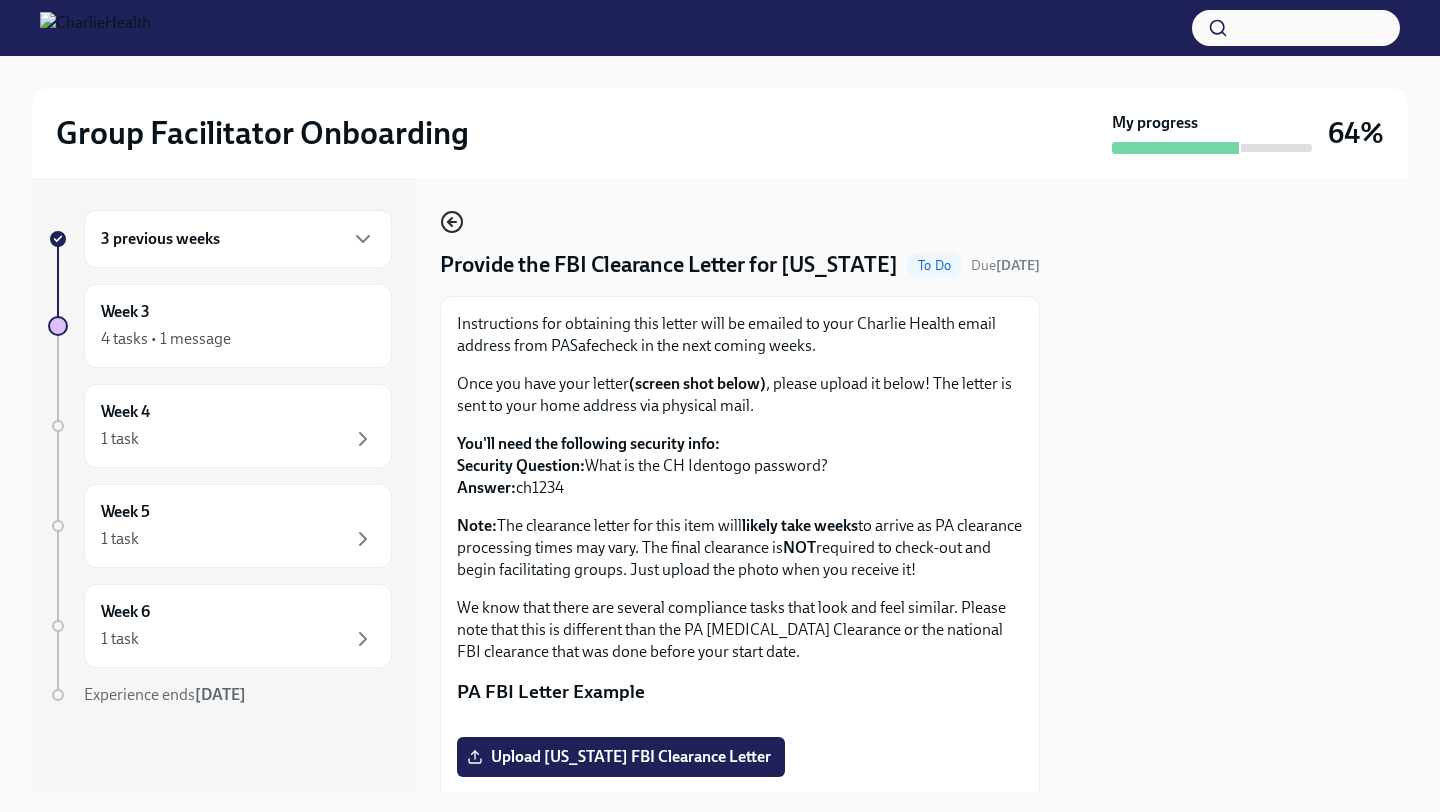 click 